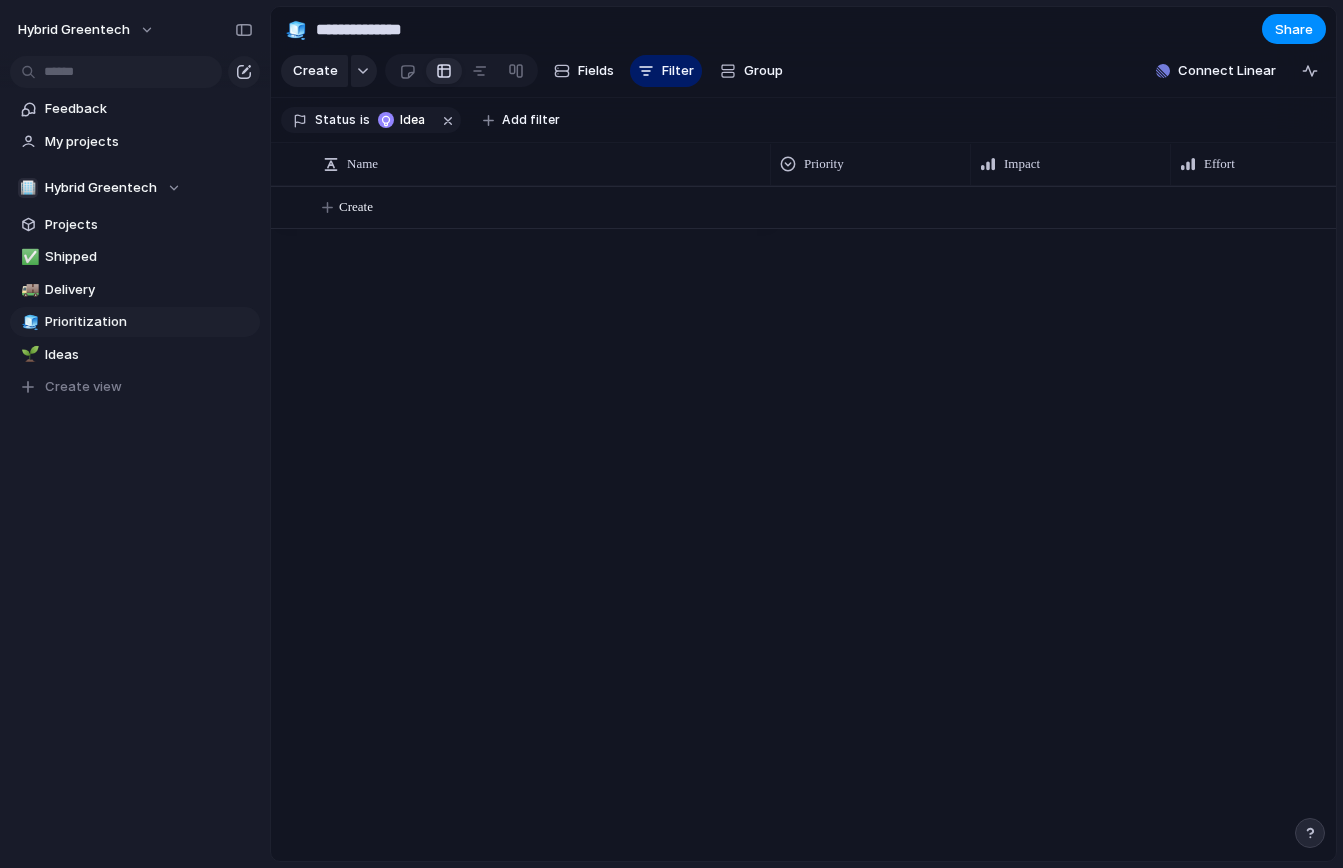 scroll, scrollTop: 0, scrollLeft: 0, axis: both 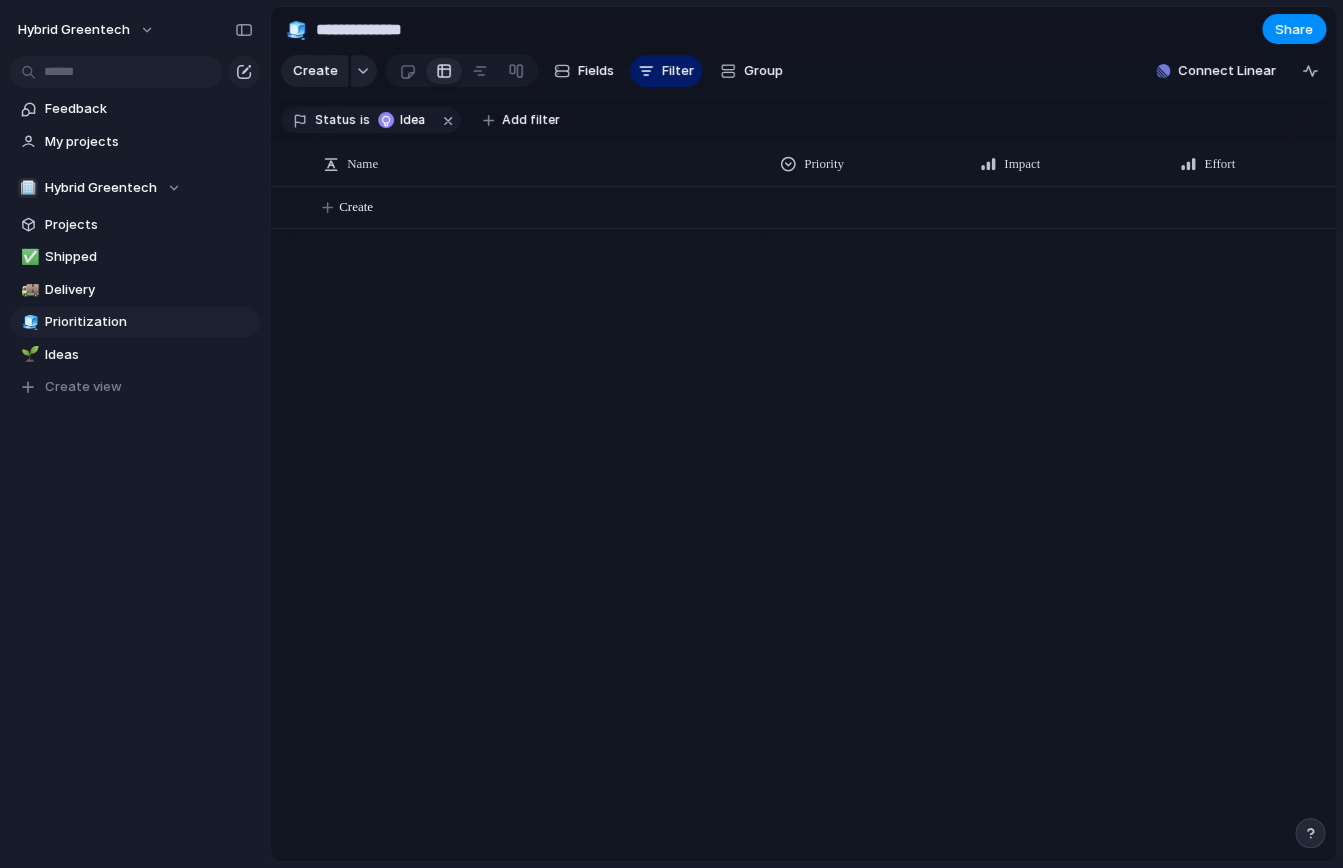 click on "Create" at bounding box center [803, 523] 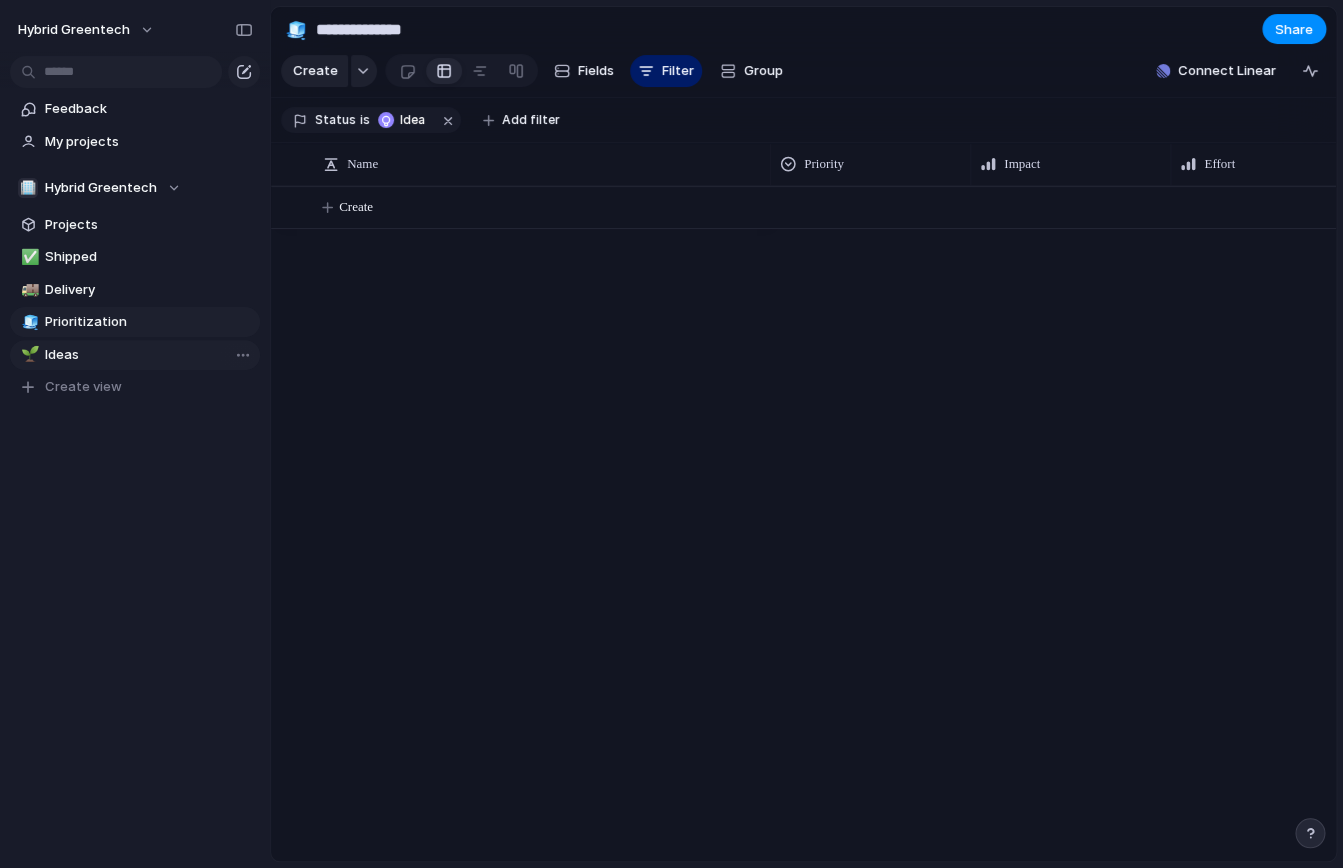 click on "Ideas" at bounding box center [149, 355] 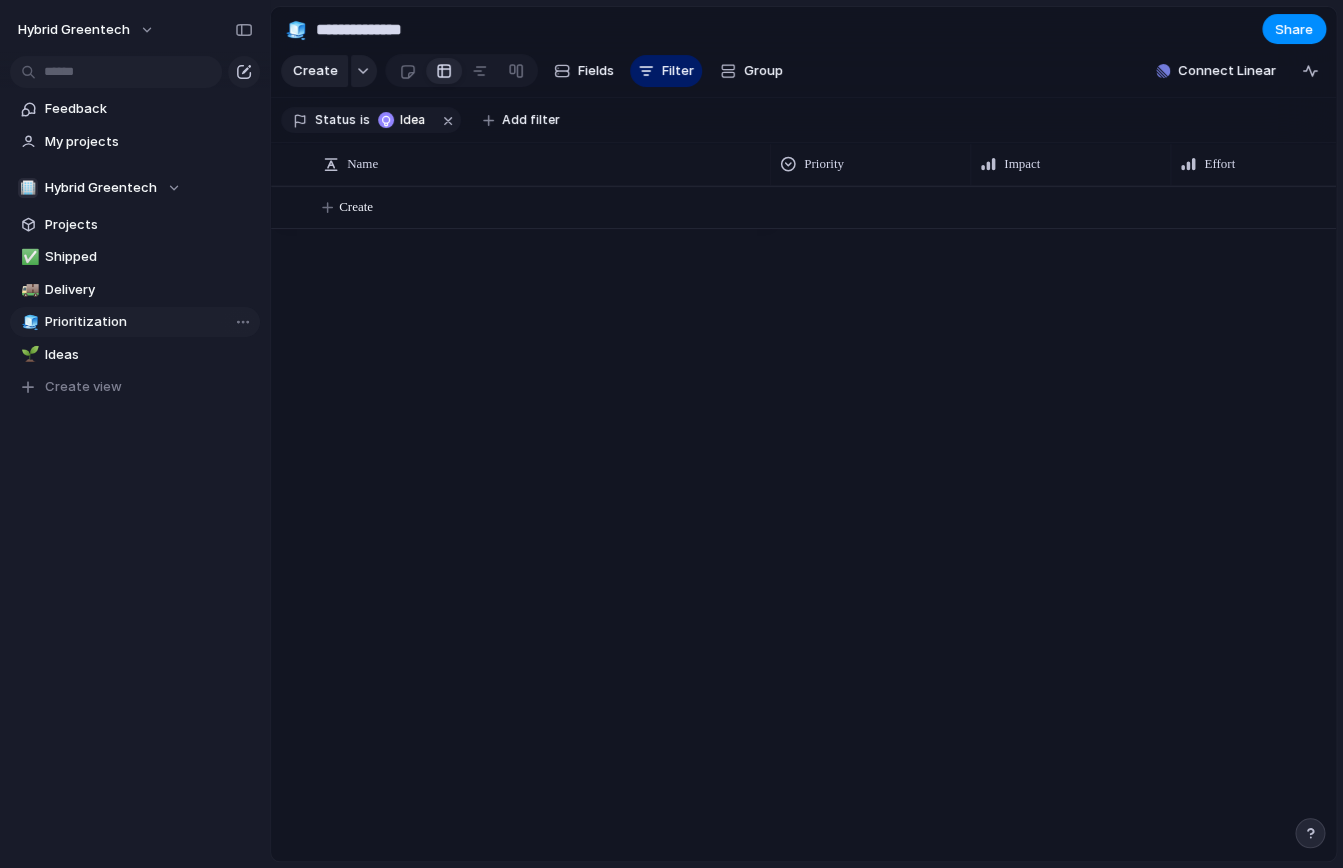 type on "*****" 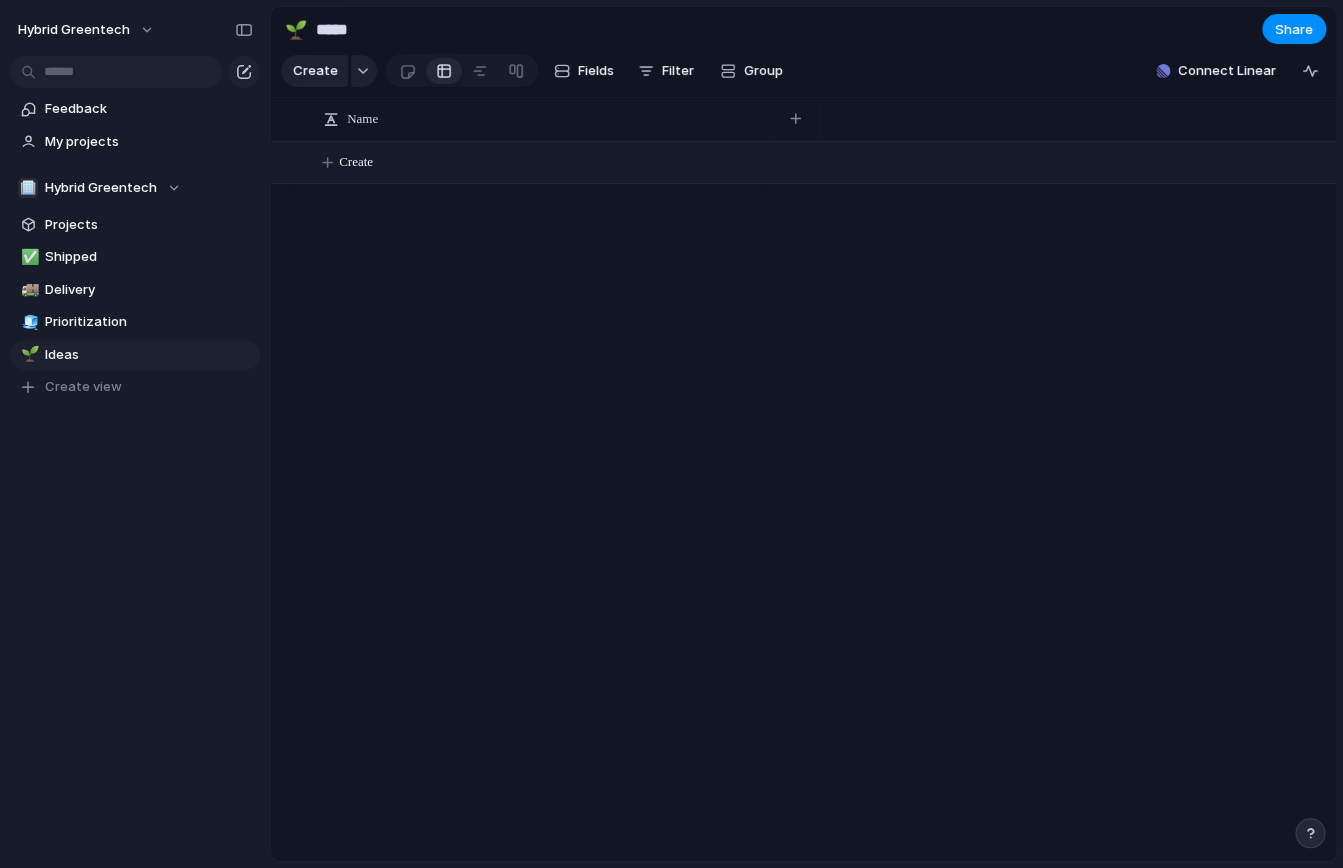 click on "Create" at bounding box center [356, 162] 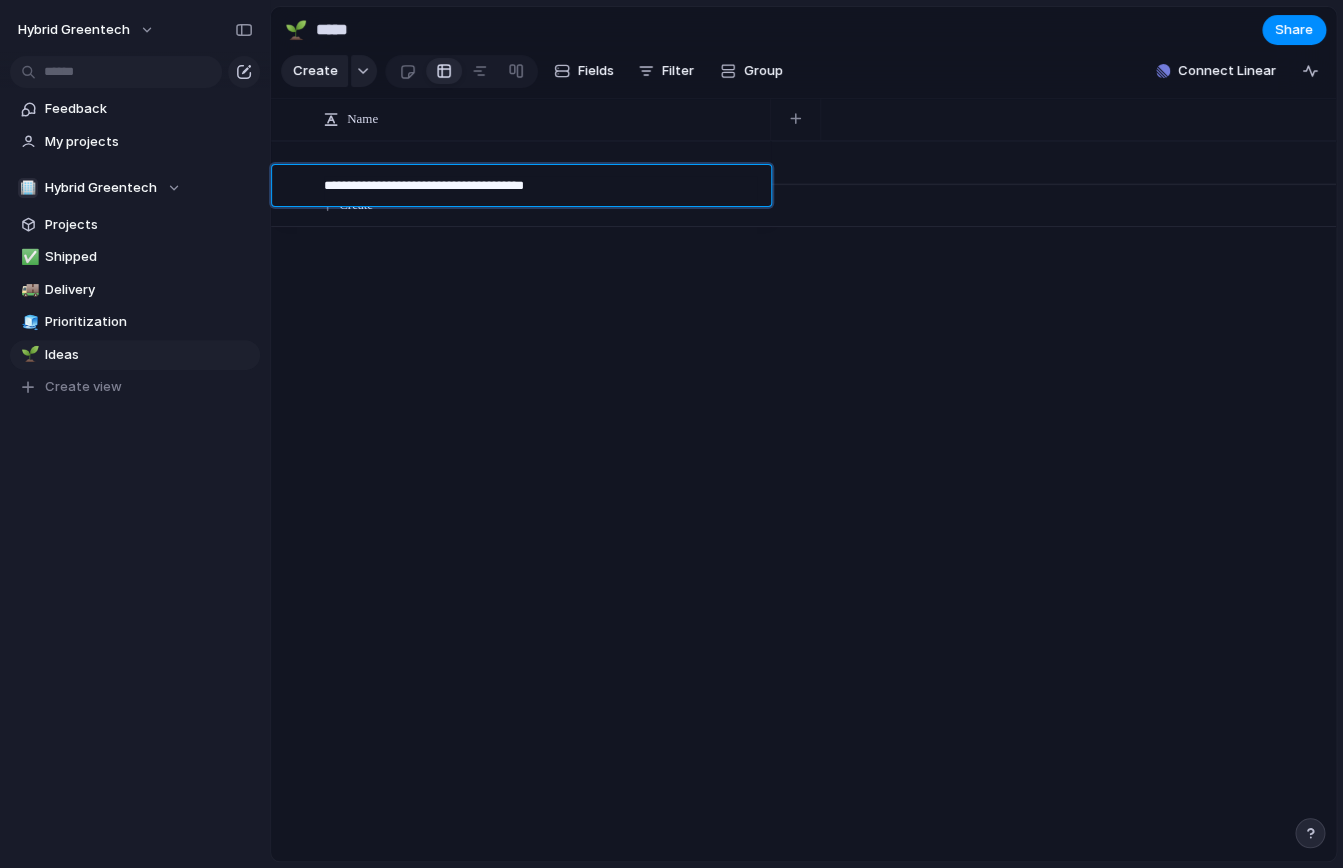 type on "**********" 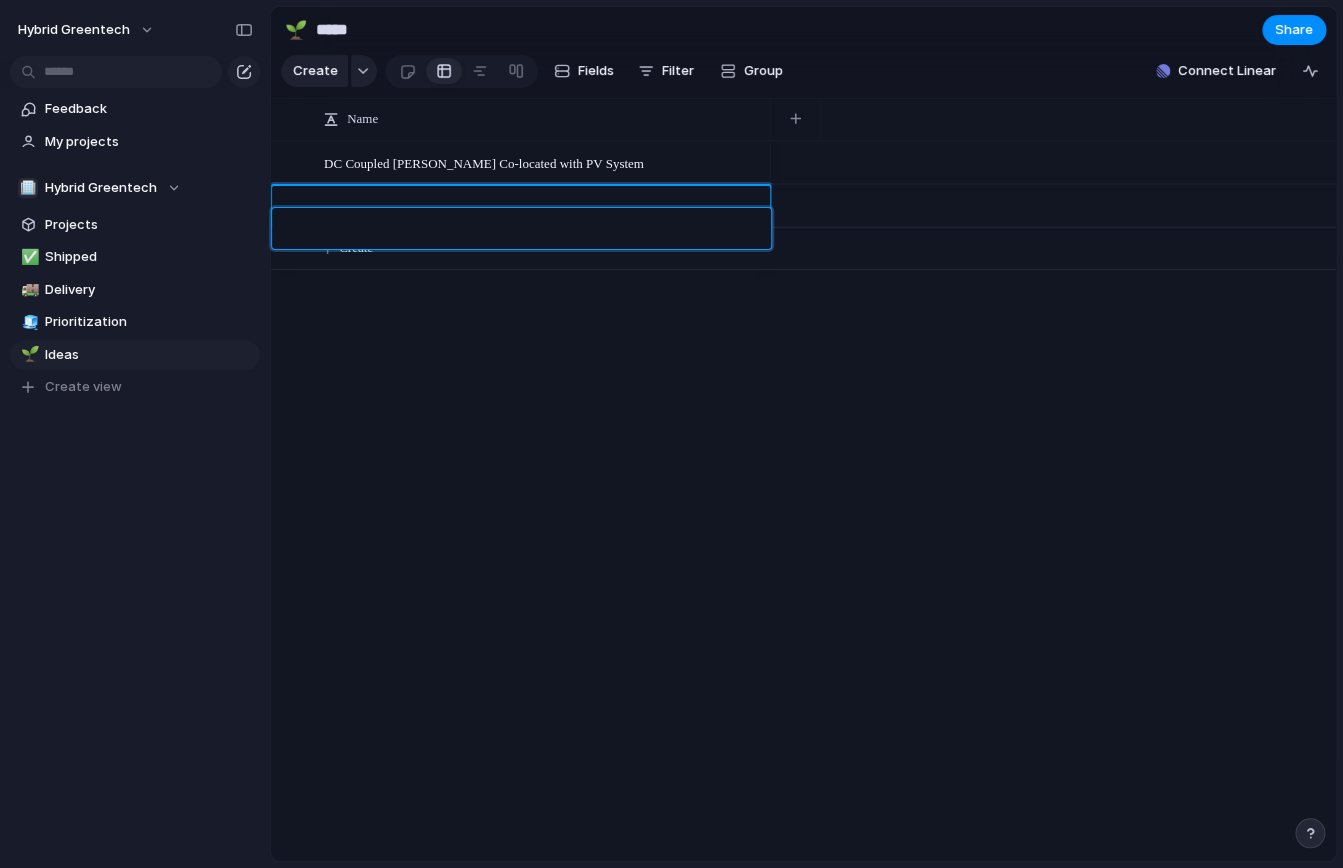 click on "Hybrid Greentech Feedback My projects 🏢 Hybrid Greentech Projects ✅ Shipped 🚚 Delivery 🧊 Prioritization 🌱 Ideas
To pick up a draggable item, press the space bar.
While dragging, use the arrow keys to move the item.
Press space again to drop the item in its new position, or press escape to cancel.
Create view Connect listeners Capture feedback automatically by connecting listeners like Slack and Intercom Connect 🌱 ***** Share Create Fields Filter Group Zoom Collapse Connect Linear
Name
DC Coupled [PERSON_NAME] Co-located with PV System Create" at bounding box center (671, 0) 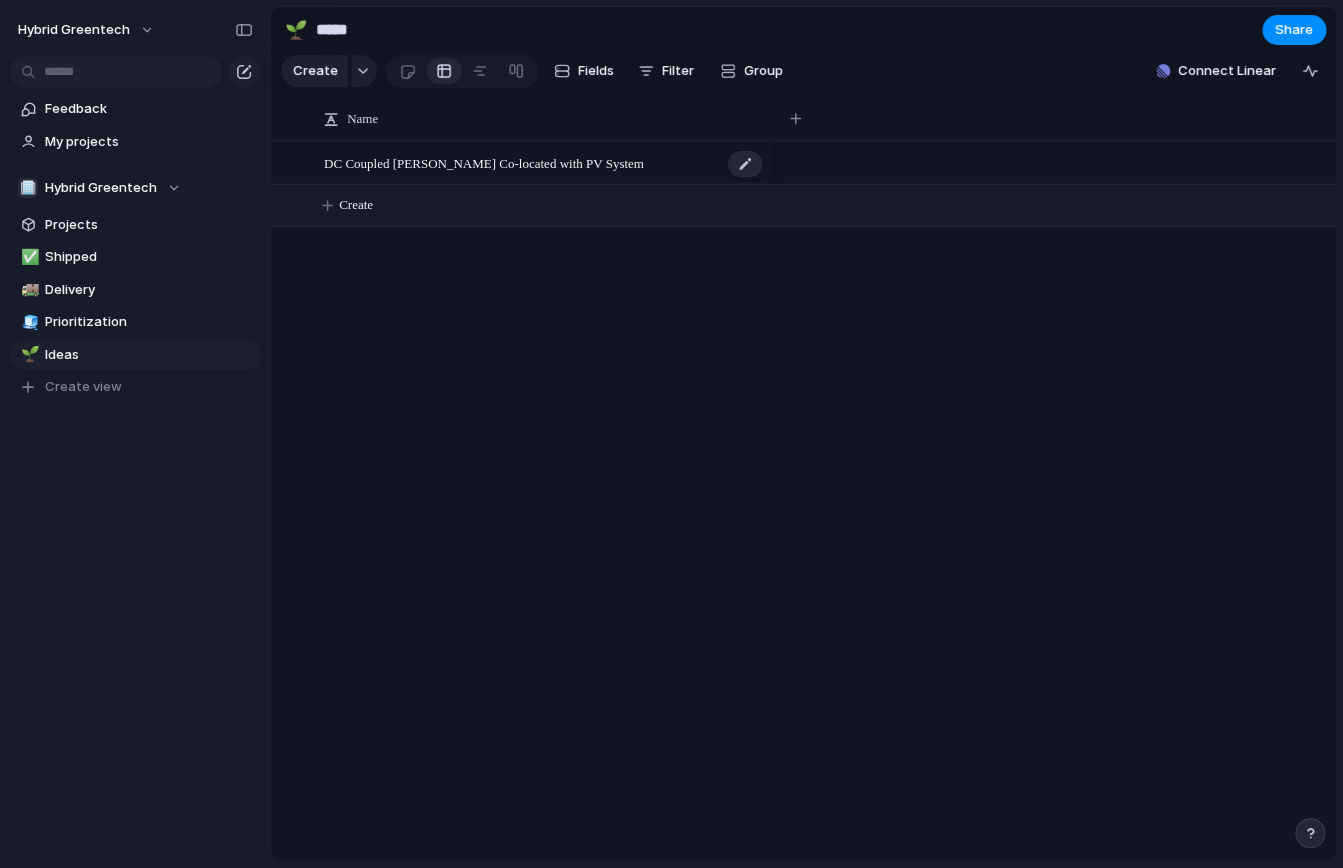click on "DC Coupled [PERSON_NAME] Co-located with PV System" at bounding box center [484, 162] 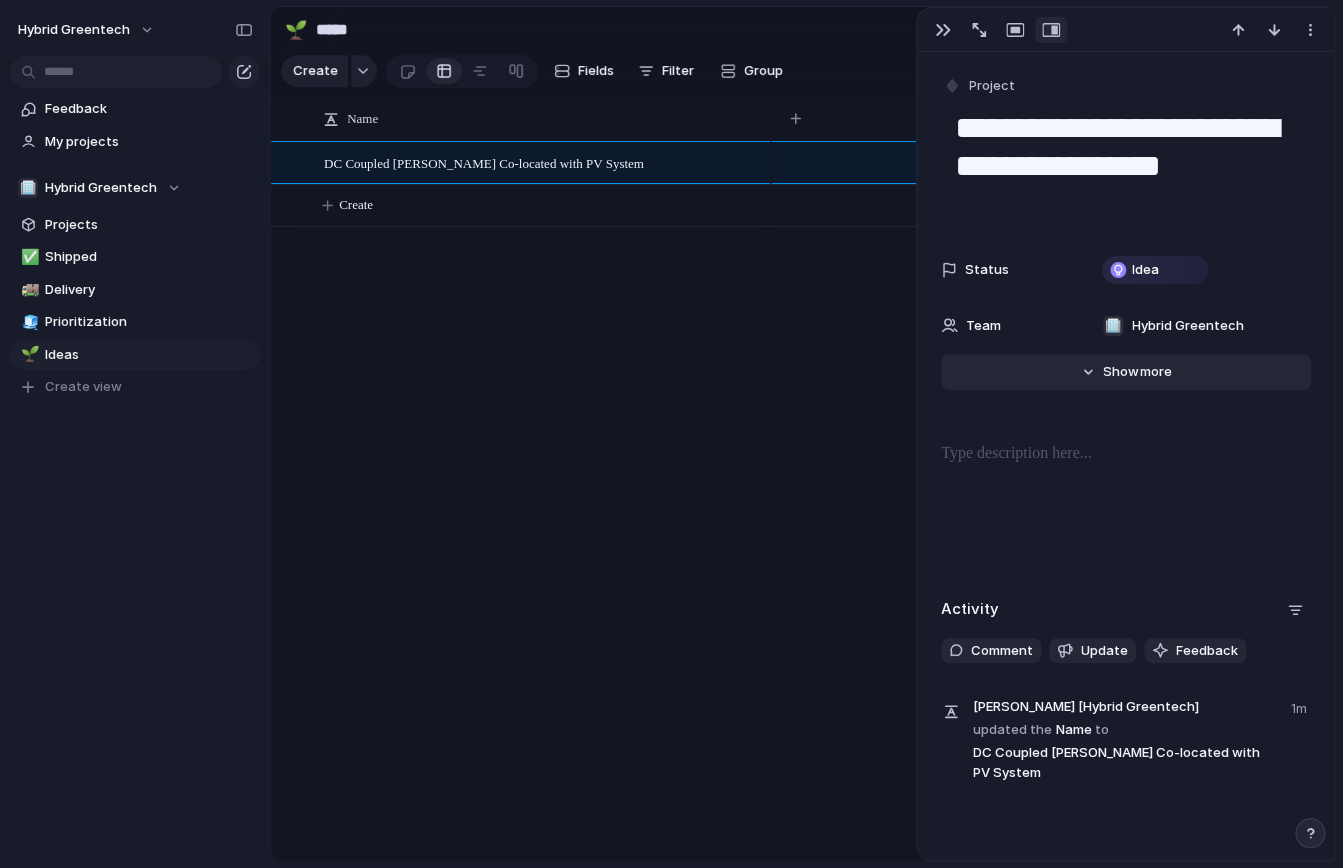 click on "Show" at bounding box center [1121, 372] 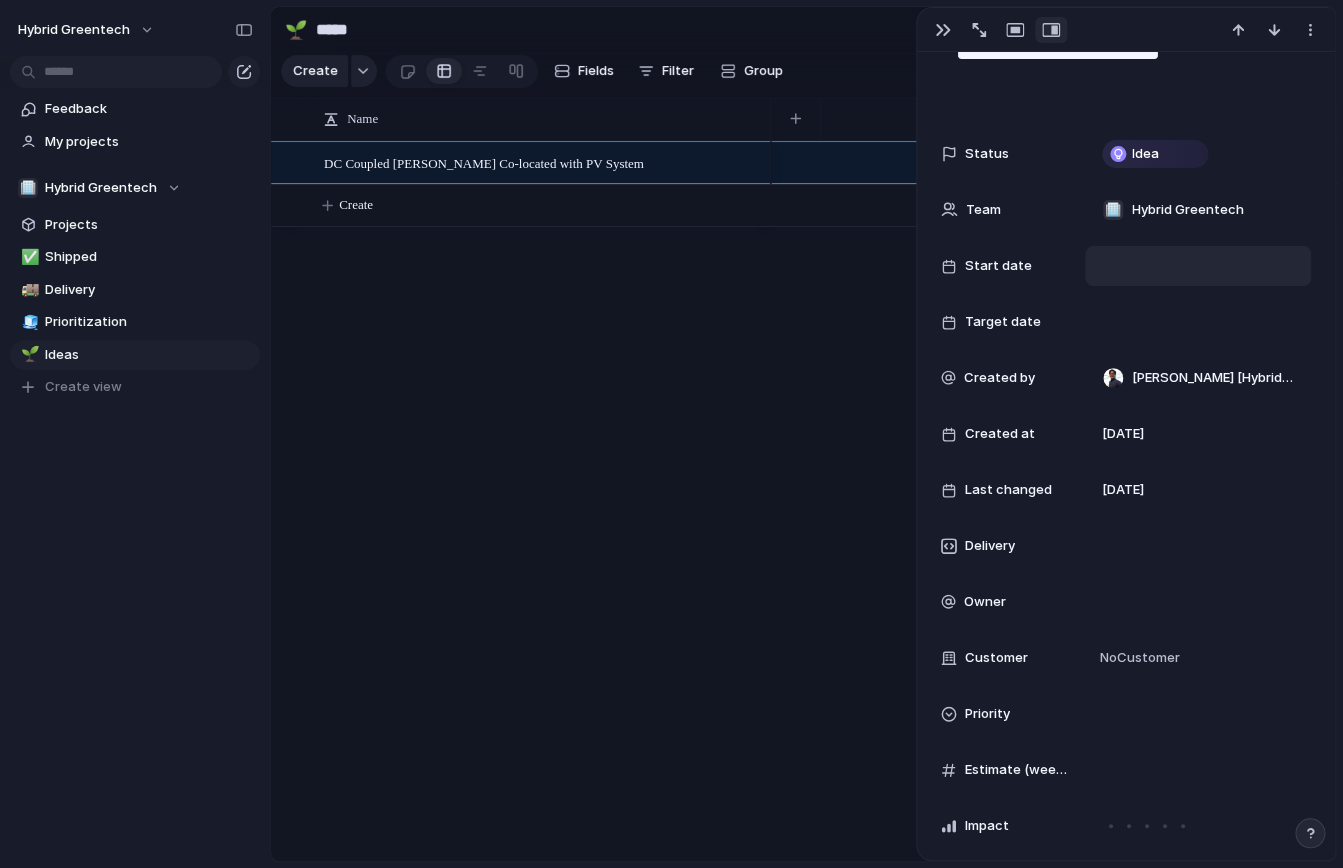 scroll, scrollTop: 117, scrollLeft: 0, axis: vertical 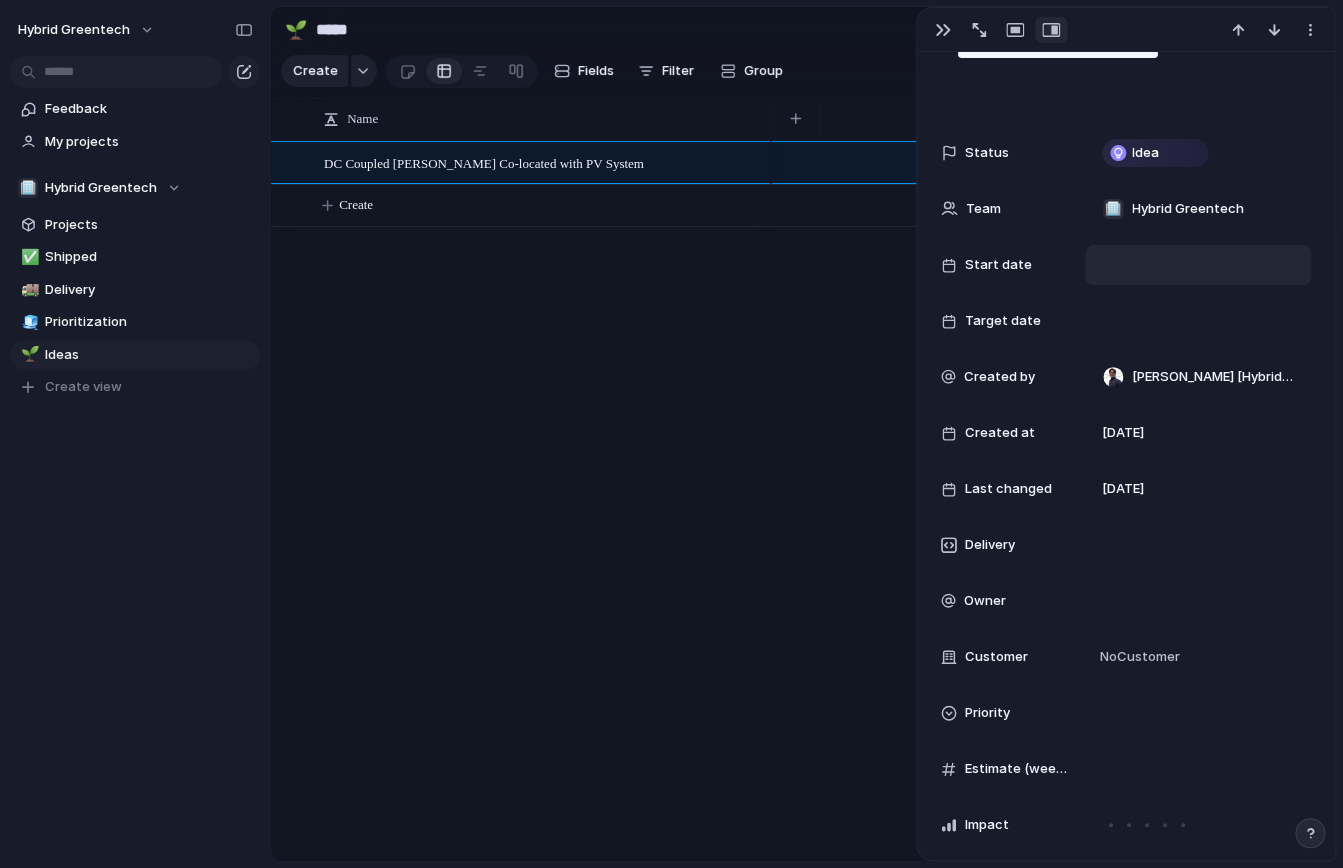 click at bounding box center [1198, 265] 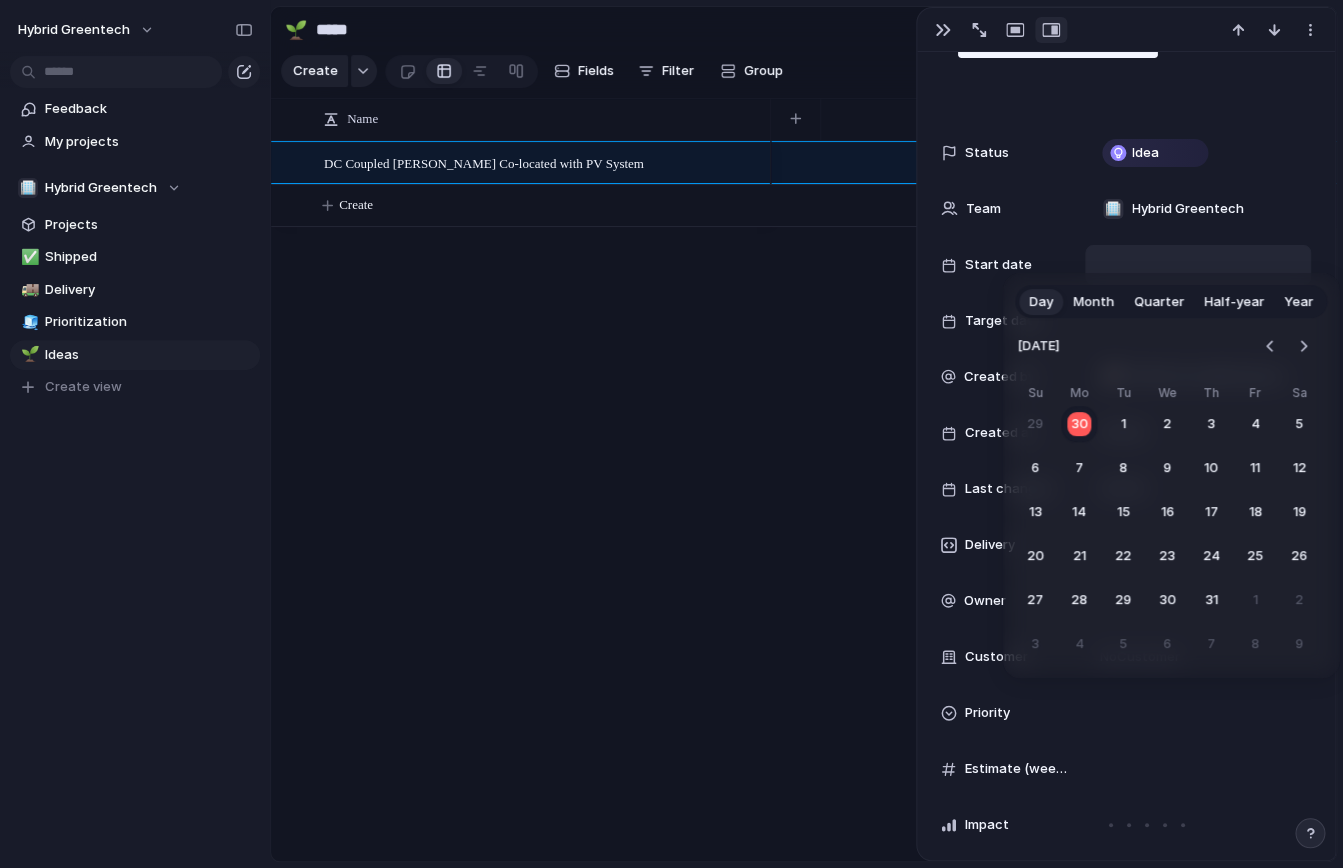 click on "Day Month Quarter Half-year Year [DATE] Su Mo Tu We Th Fr Sa 29 30 1 2 3 4 5 6 7 8 9 10 11 12 13 14 15 16 17 18 19 20 21 22 23 24 25 26 27 28 29 30 31 1 2 3 4 5 6 7 8 9" at bounding box center (671, 434) 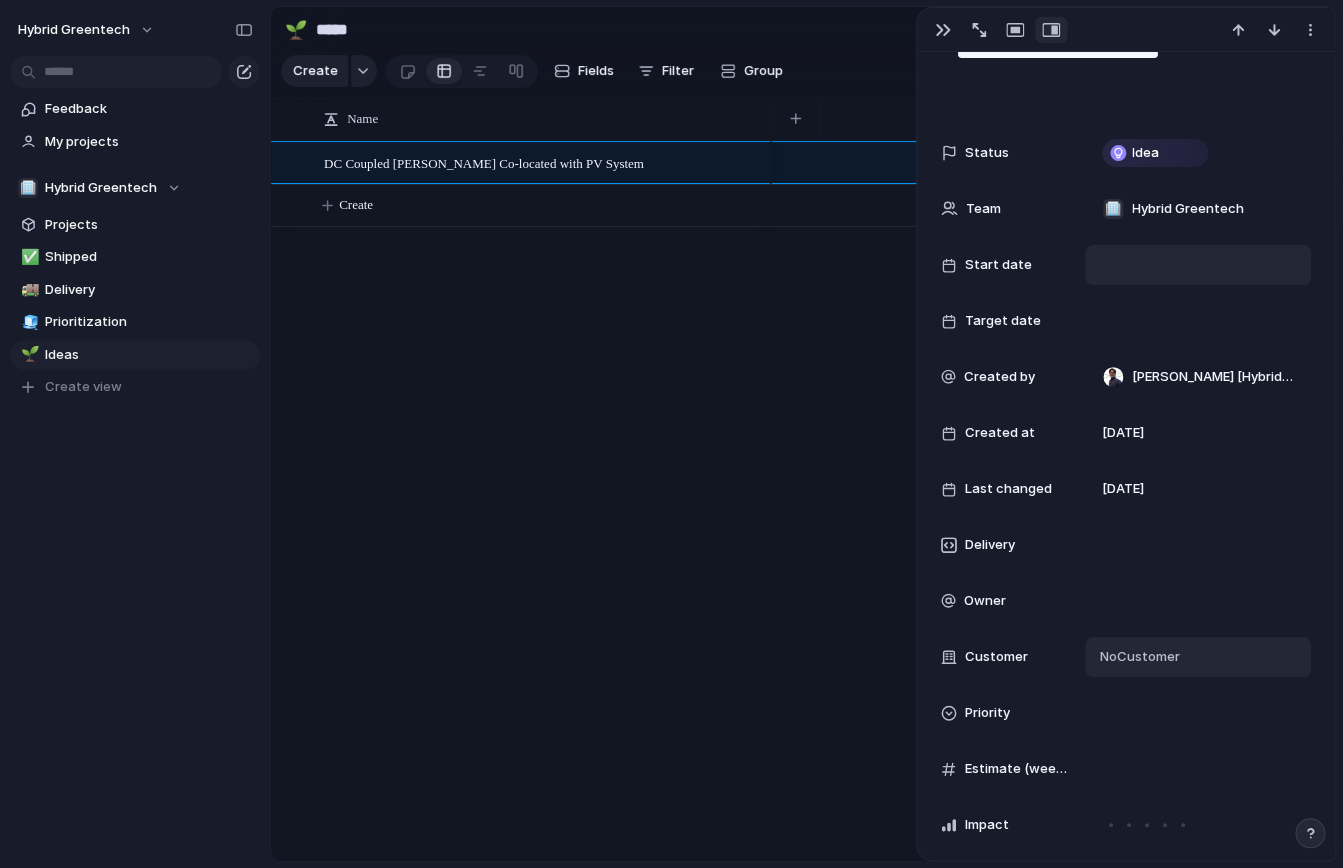 click on "No  Customer" at bounding box center [1198, 657] 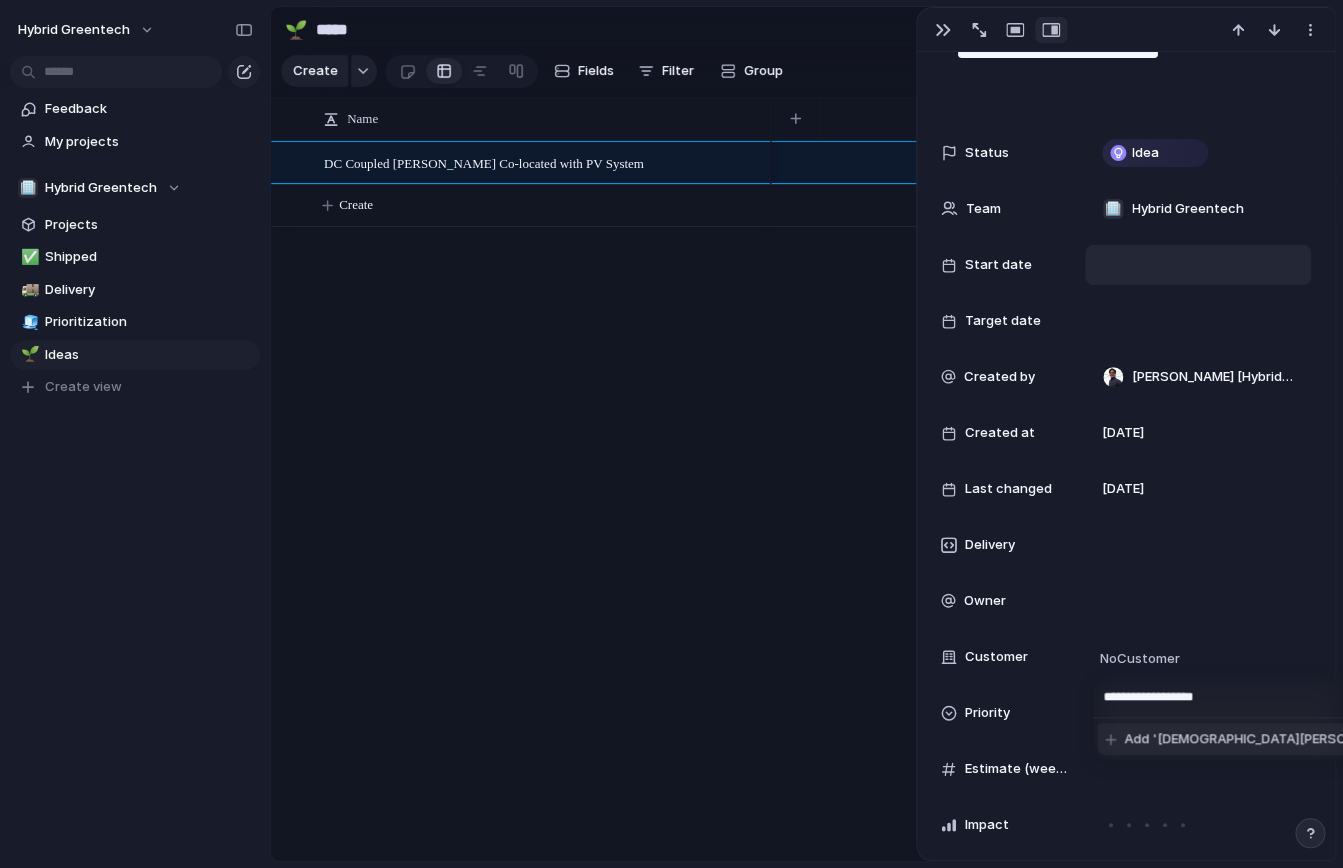 type on "**********" 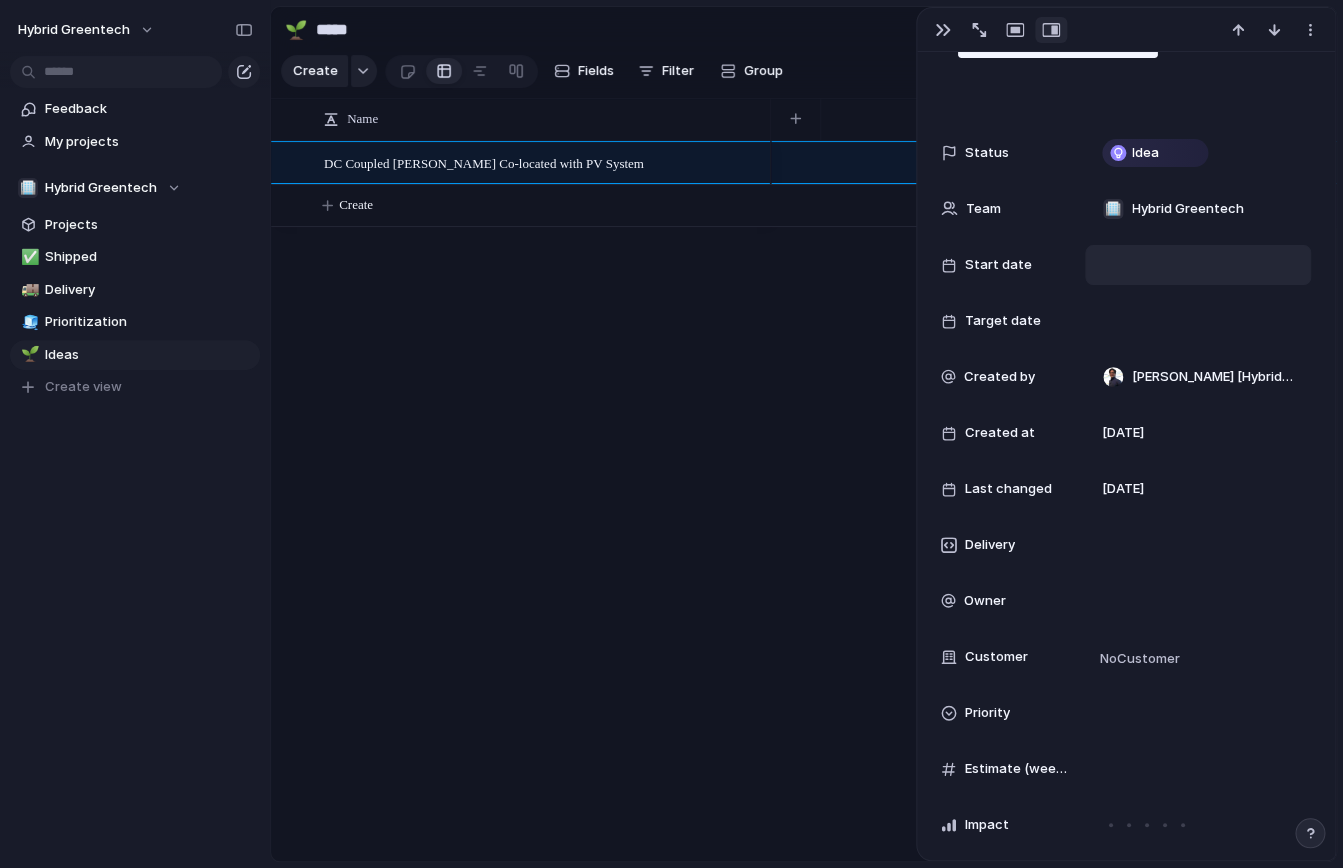 click on "**********" at bounding box center [671, 434] 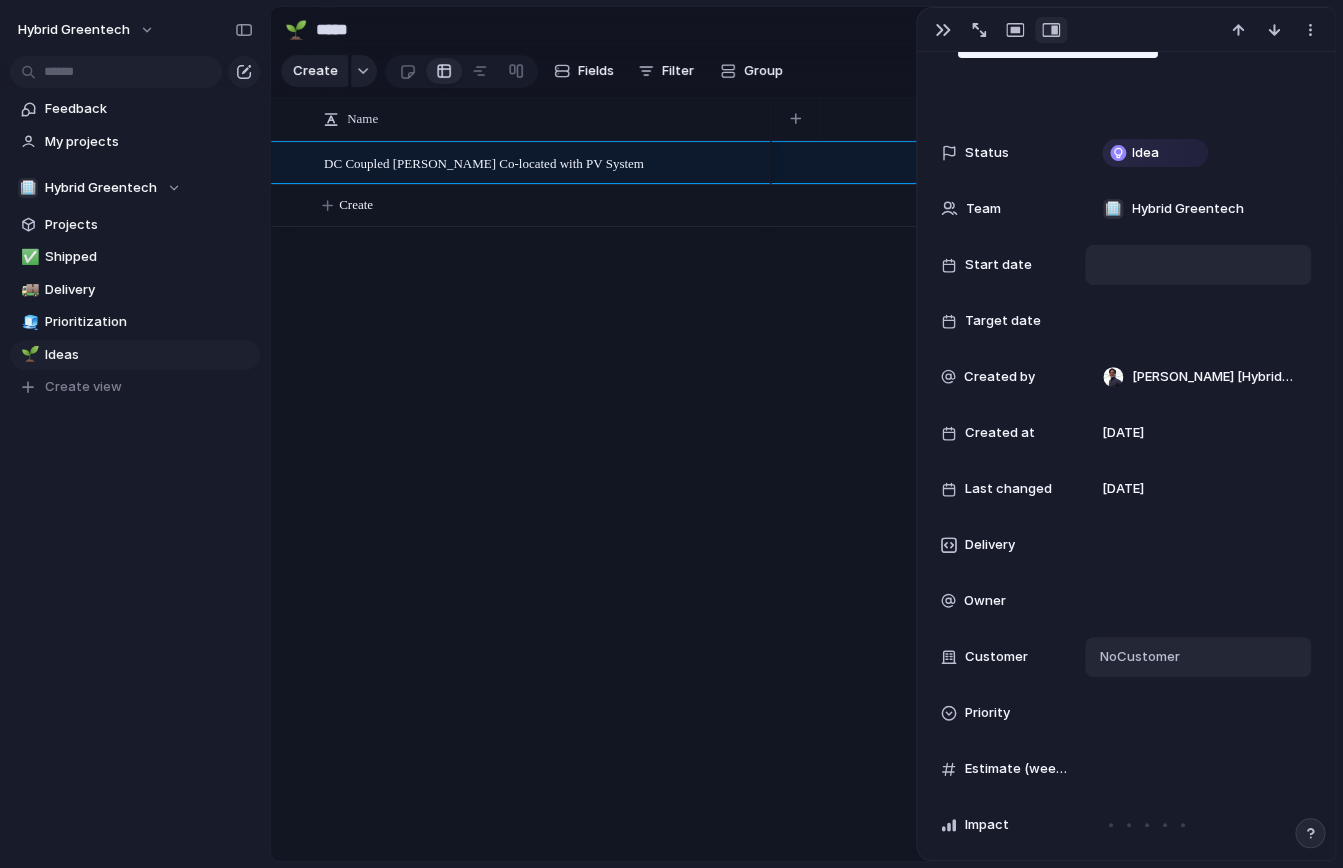 click on "No  Customer" at bounding box center (1137, 657) 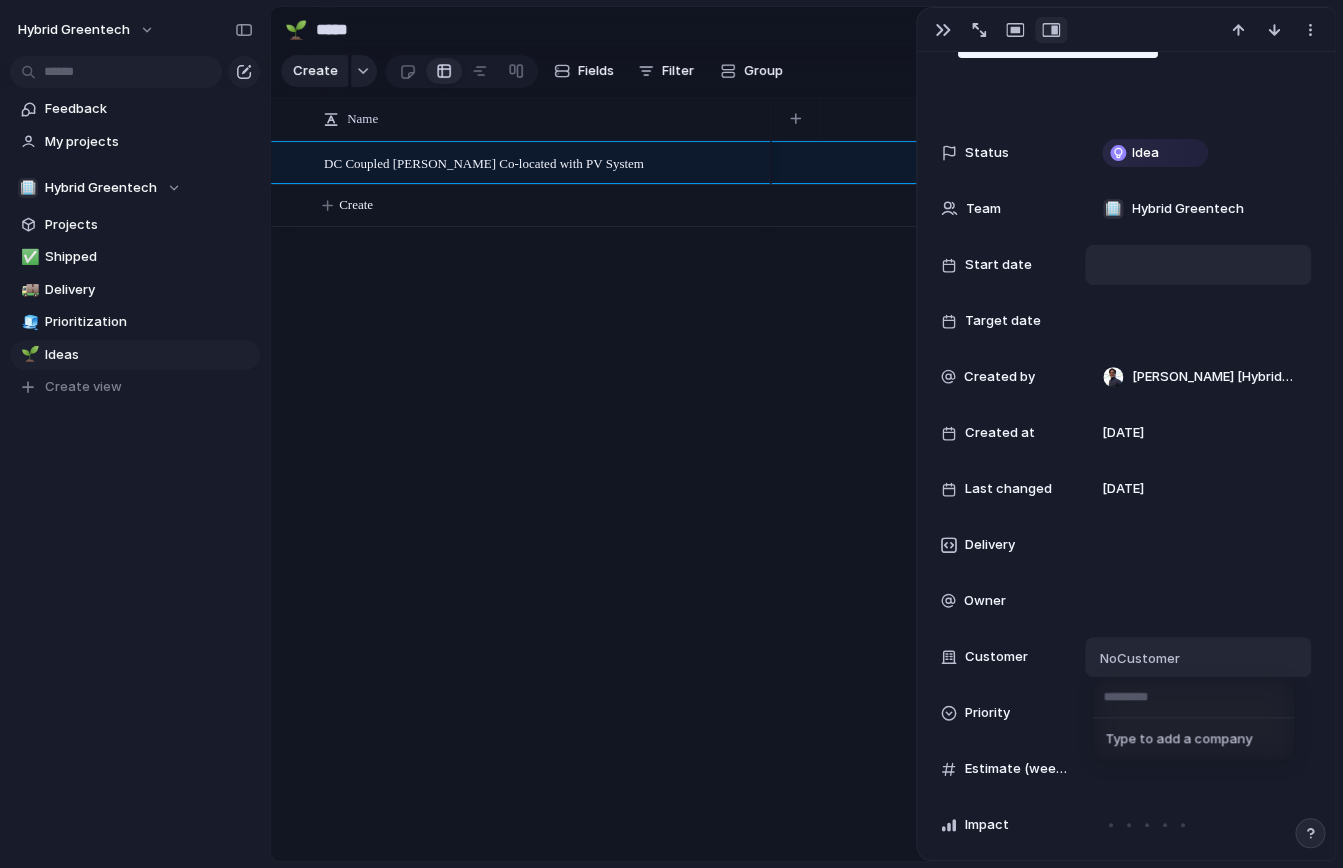 click on "Type to add a company" at bounding box center (1187, 739) 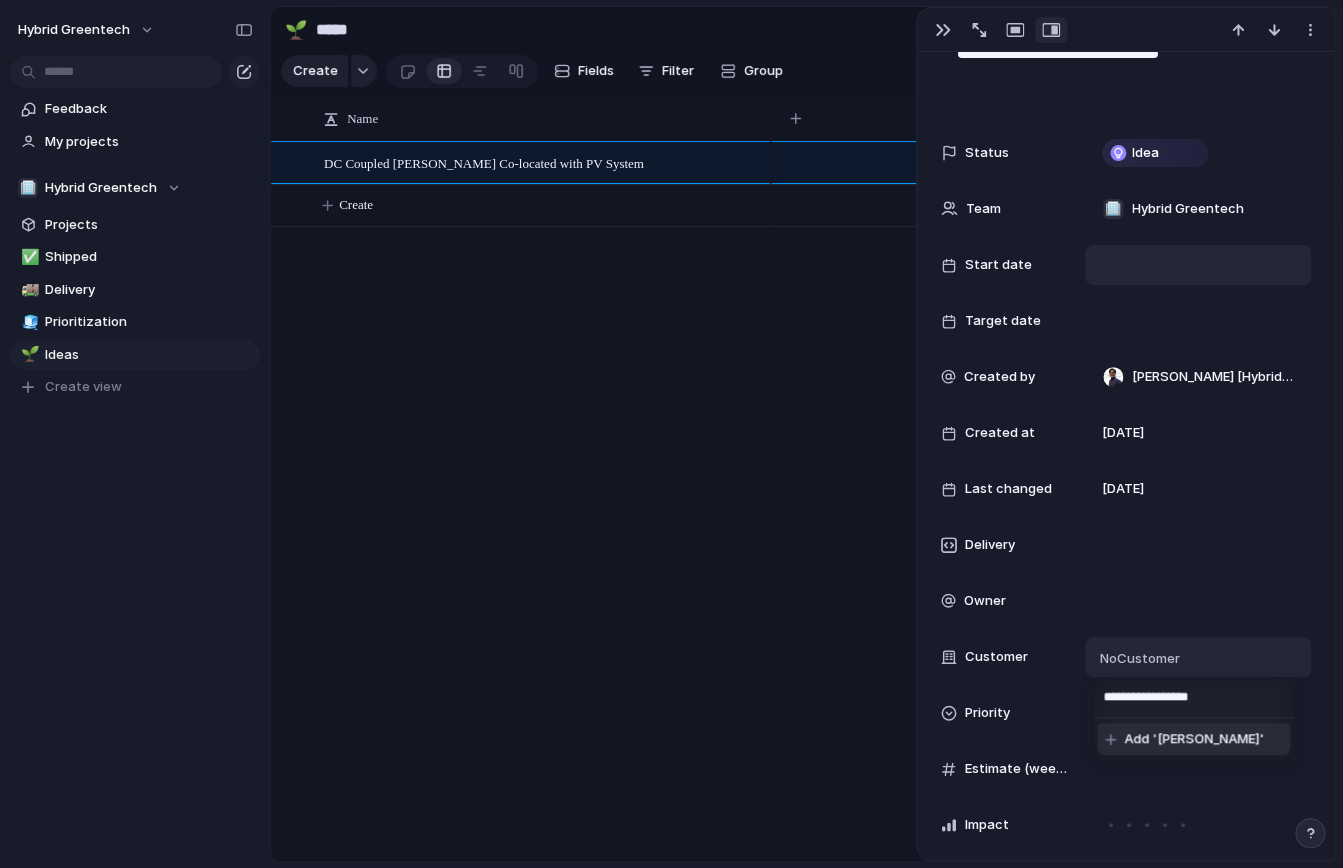 type on "**********" 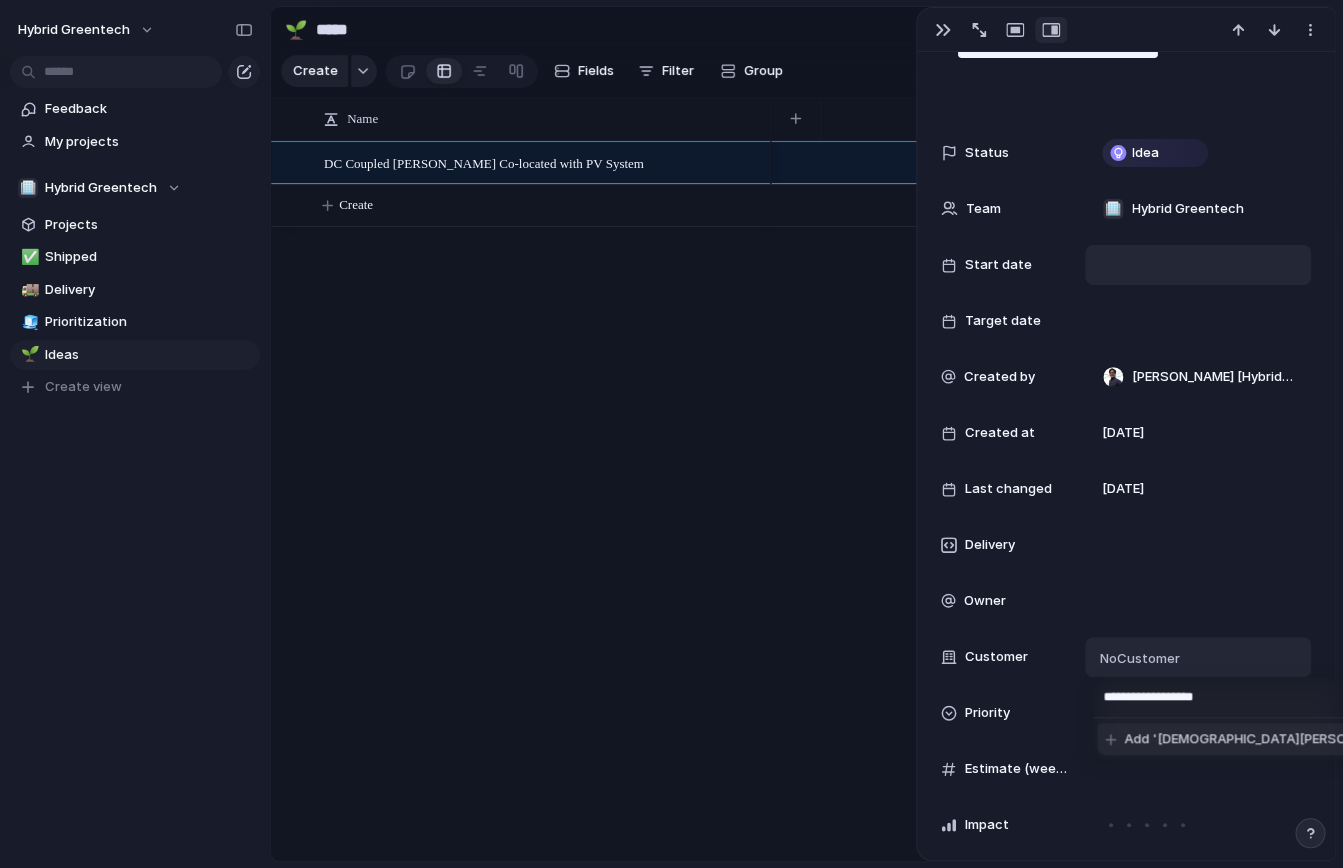 click on "Status Idea Team 🏢 Hybrid Greentech Start date Target date           Created by [PERSON_NAME] [Hybrid Greentech] Created at [DATE] Last changed [DATE]   Delivery           Owner Customer No  Customer Priority   Estimate (weeks) Impact Effort Design ready Feedback Theme Parent" at bounding box center [1126, 629] 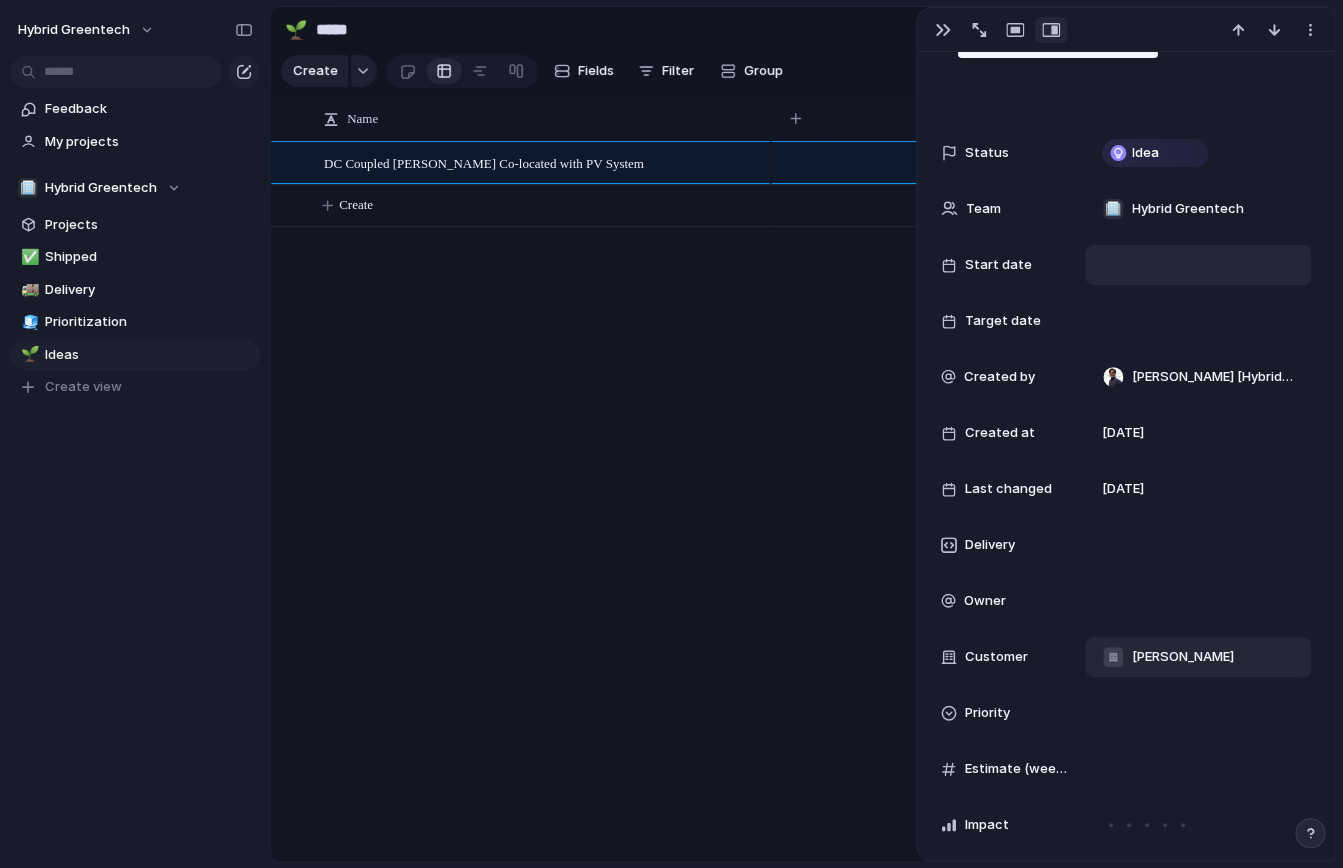 scroll, scrollTop: 273, scrollLeft: 0, axis: vertical 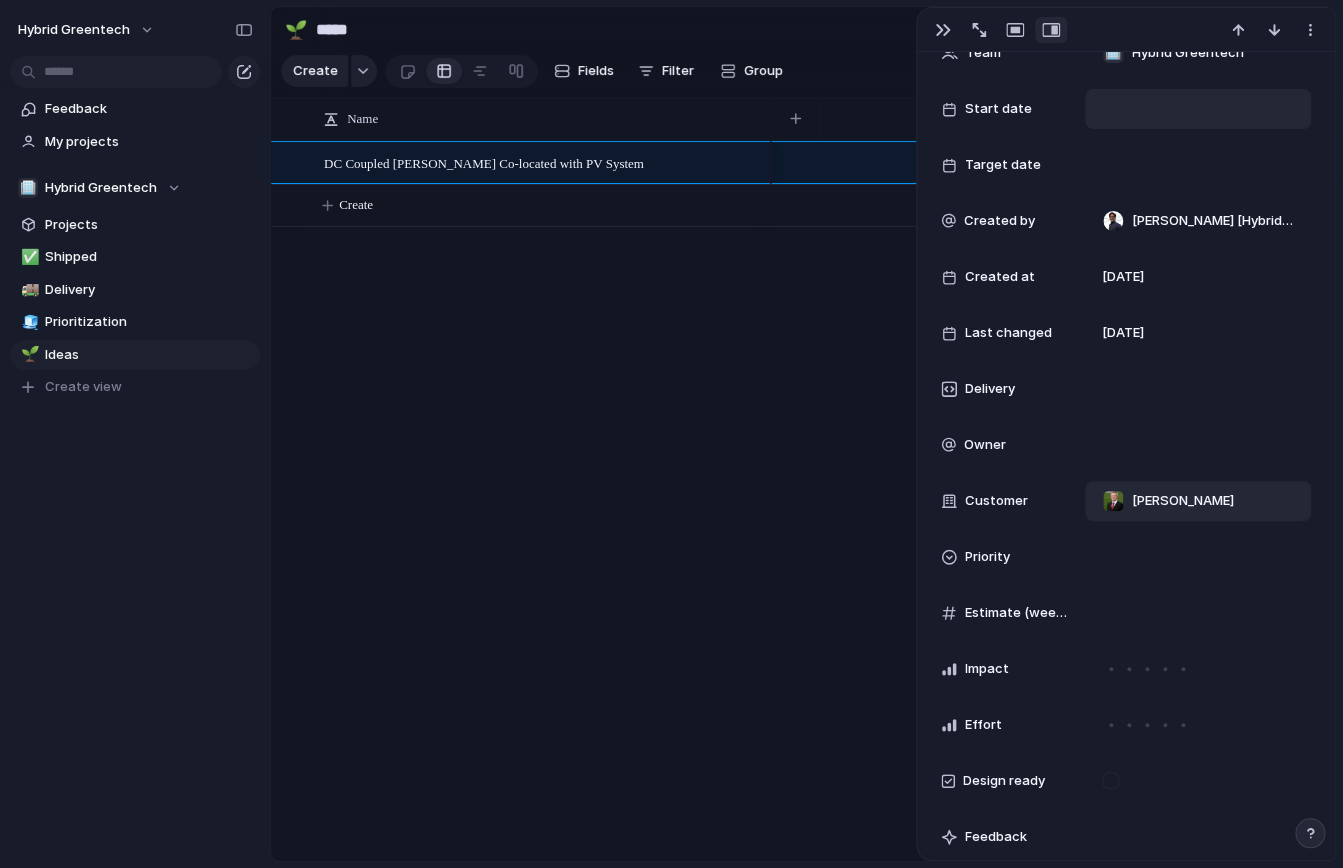 click on "[PERSON_NAME]" at bounding box center [1168, 501] 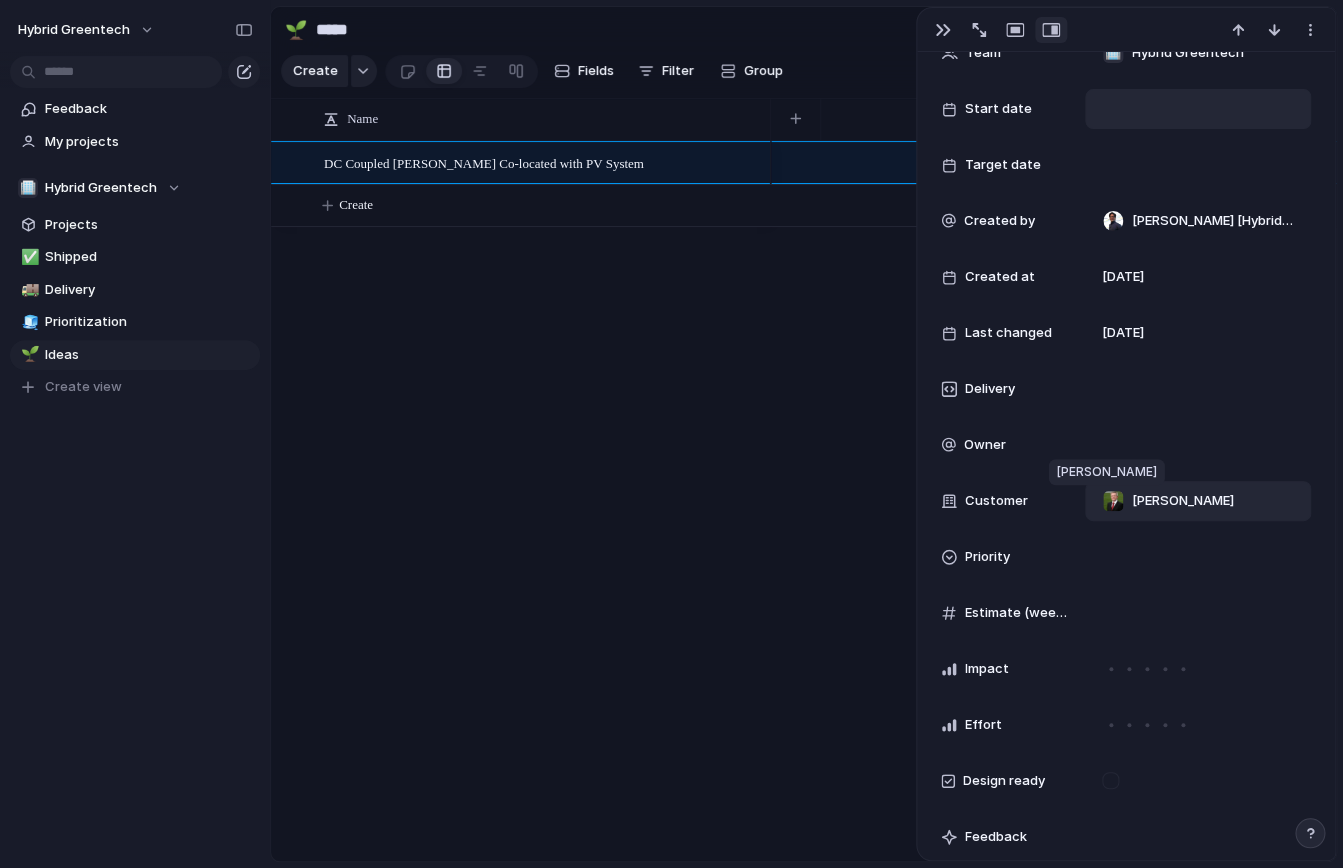 click at bounding box center [1113, 501] 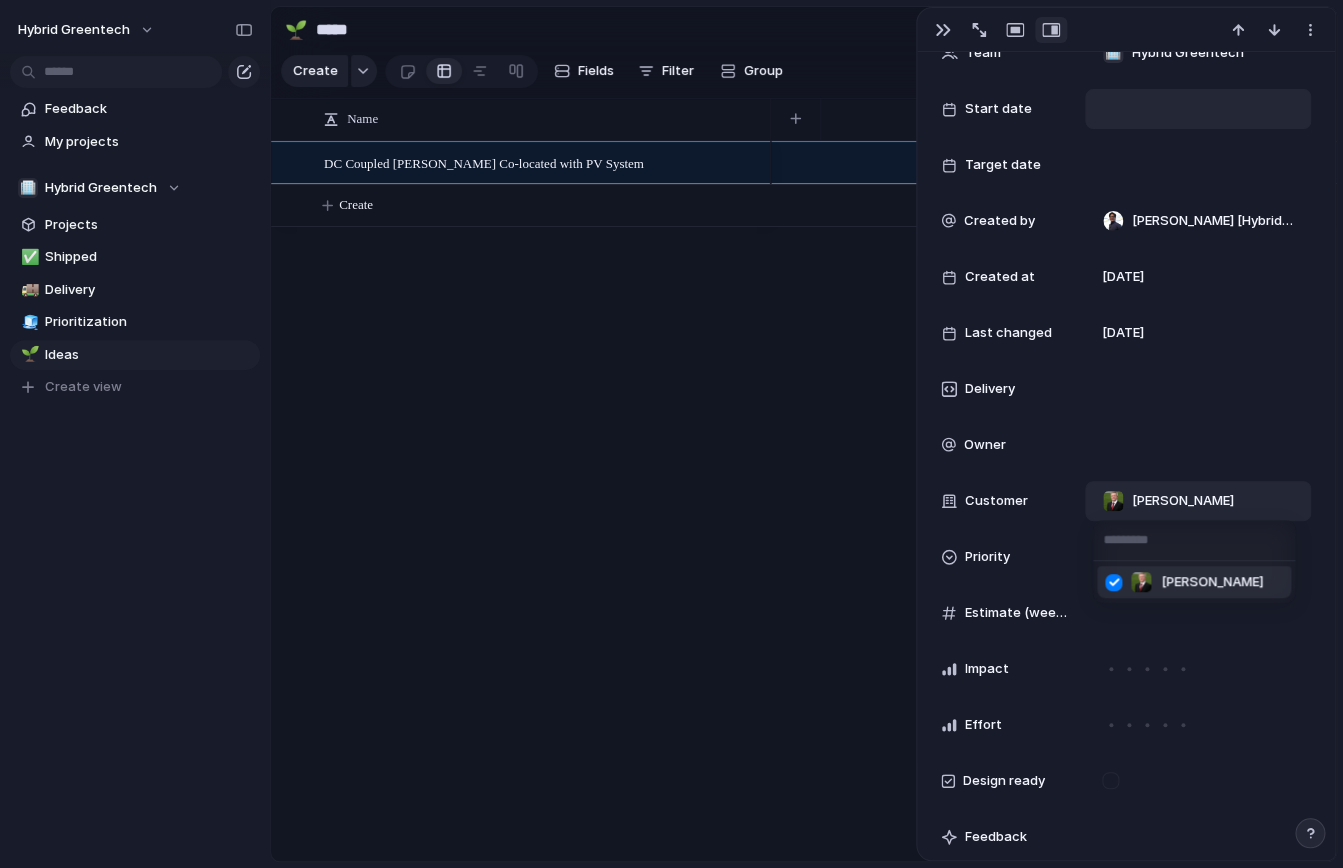 click on "[PERSON_NAME]" at bounding box center (671, 434) 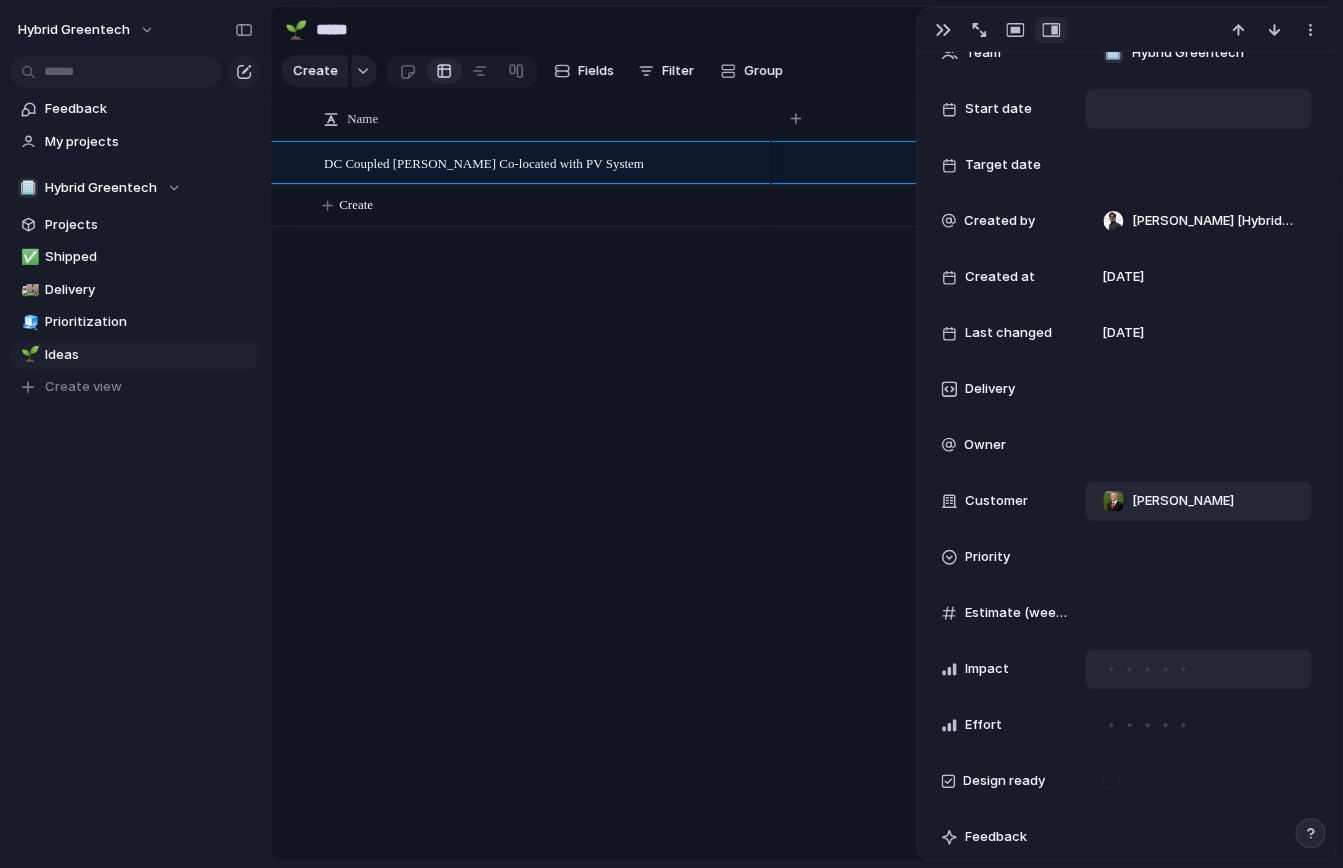 click at bounding box center [1147, 669] 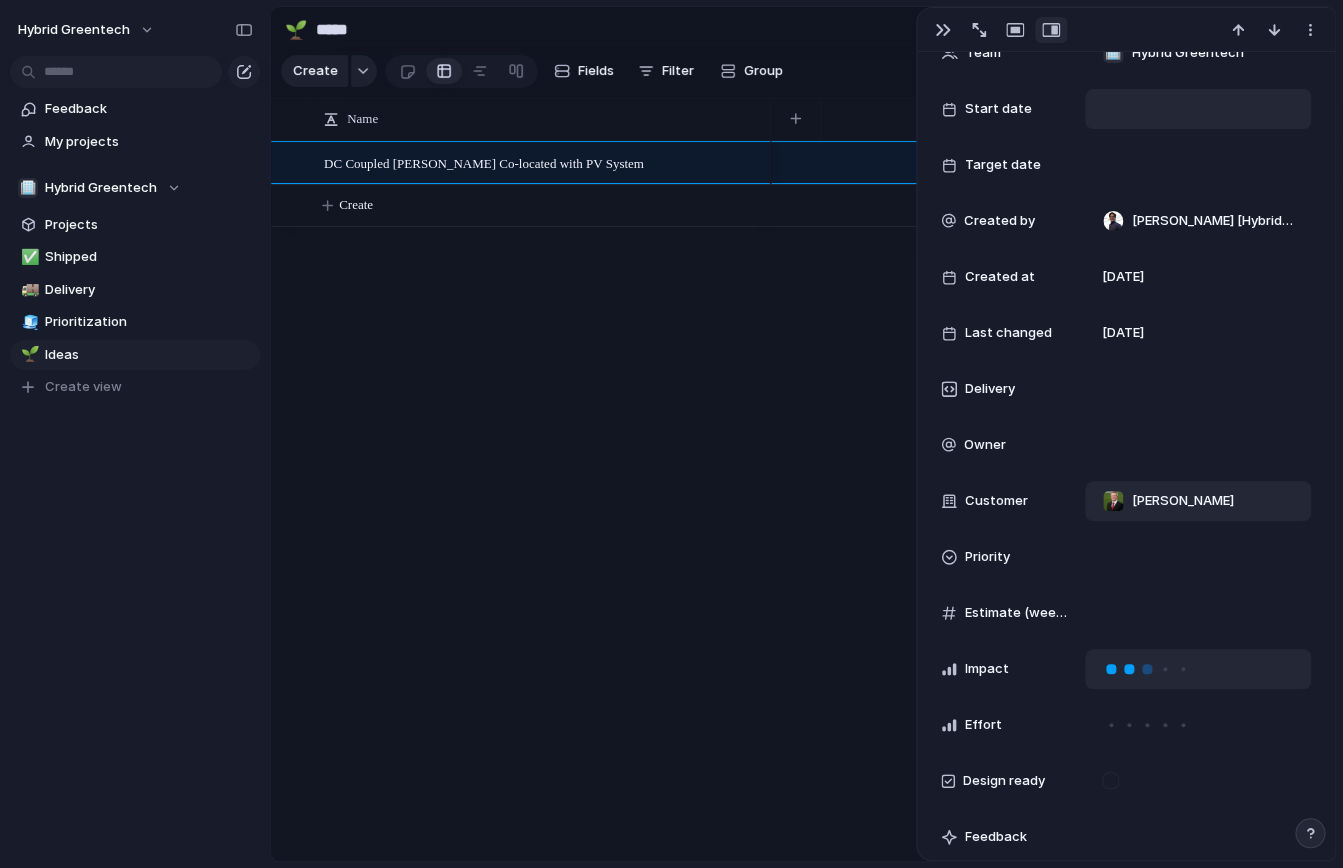 click at bounding box center [1129, 669] 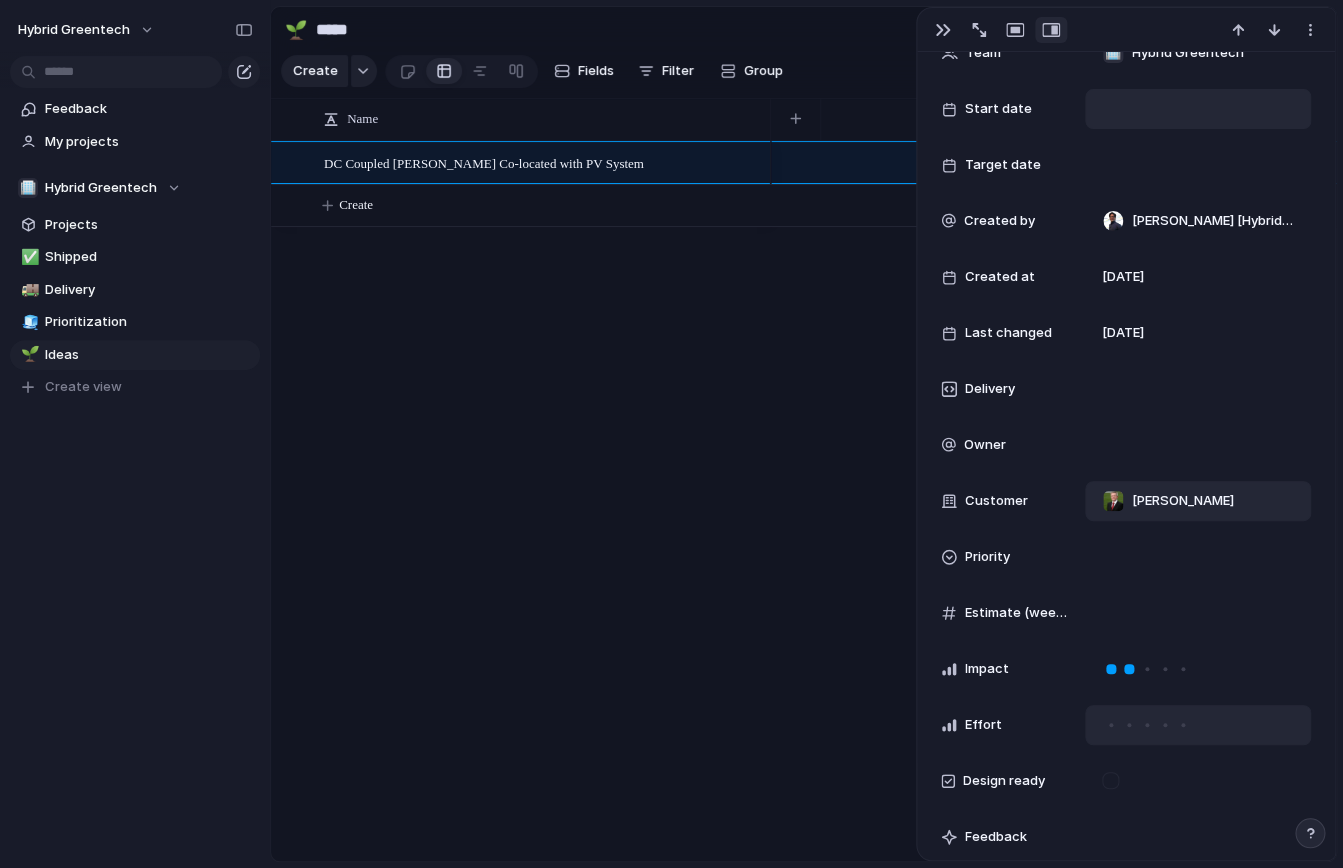 click at bounding box center [1165, 725] 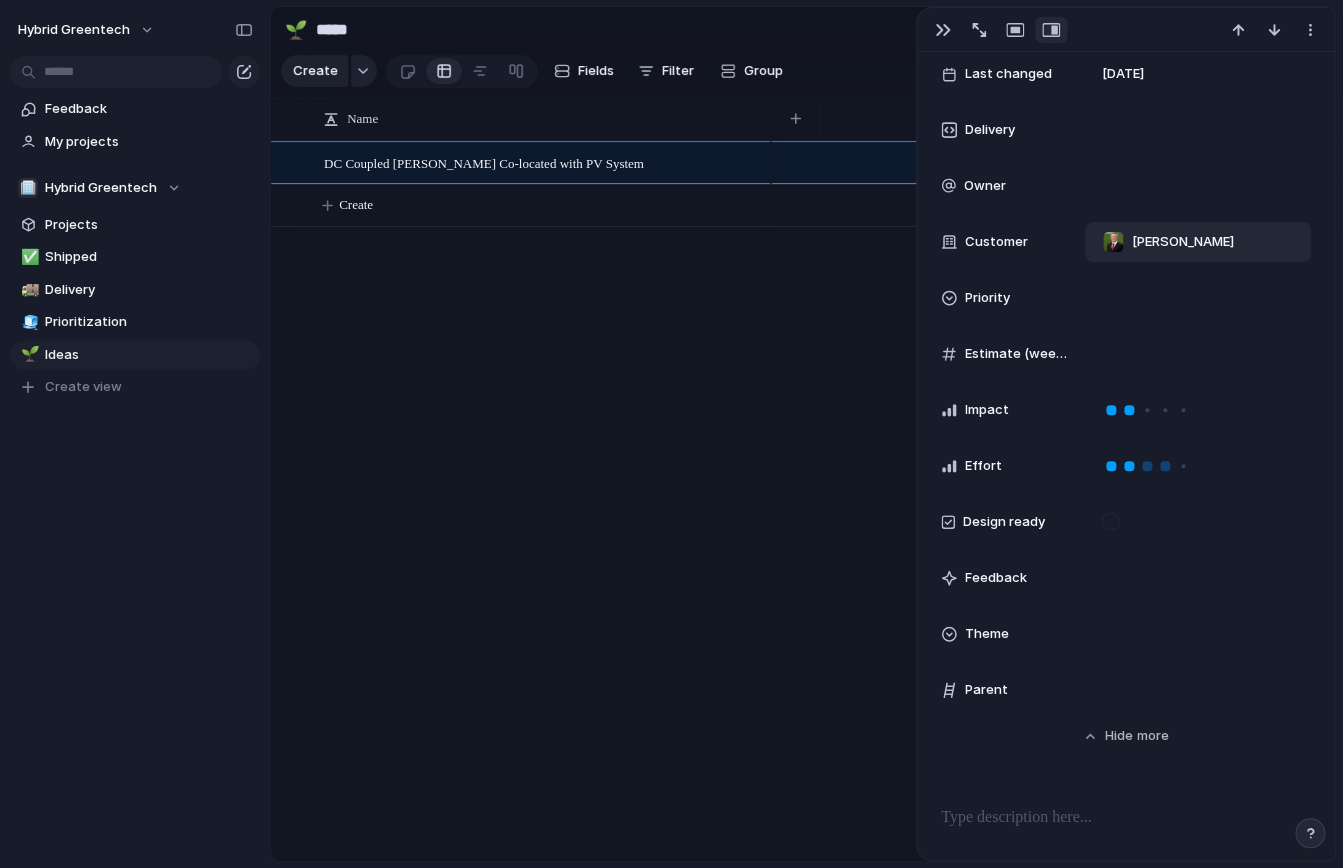scroll, scrollTop: 546, scrollLeft: 0, axis: vertical 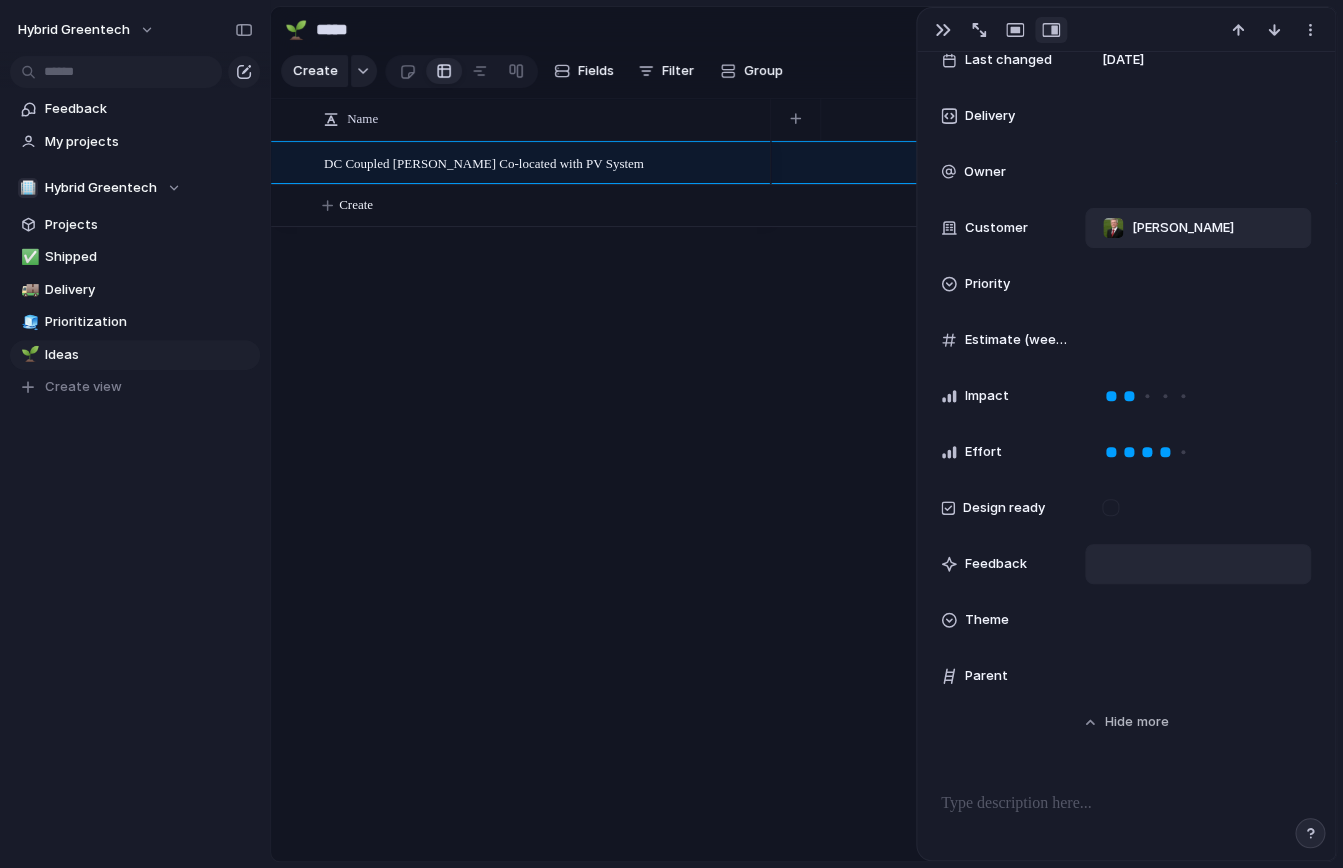 click at bounding box center [1198, 564] 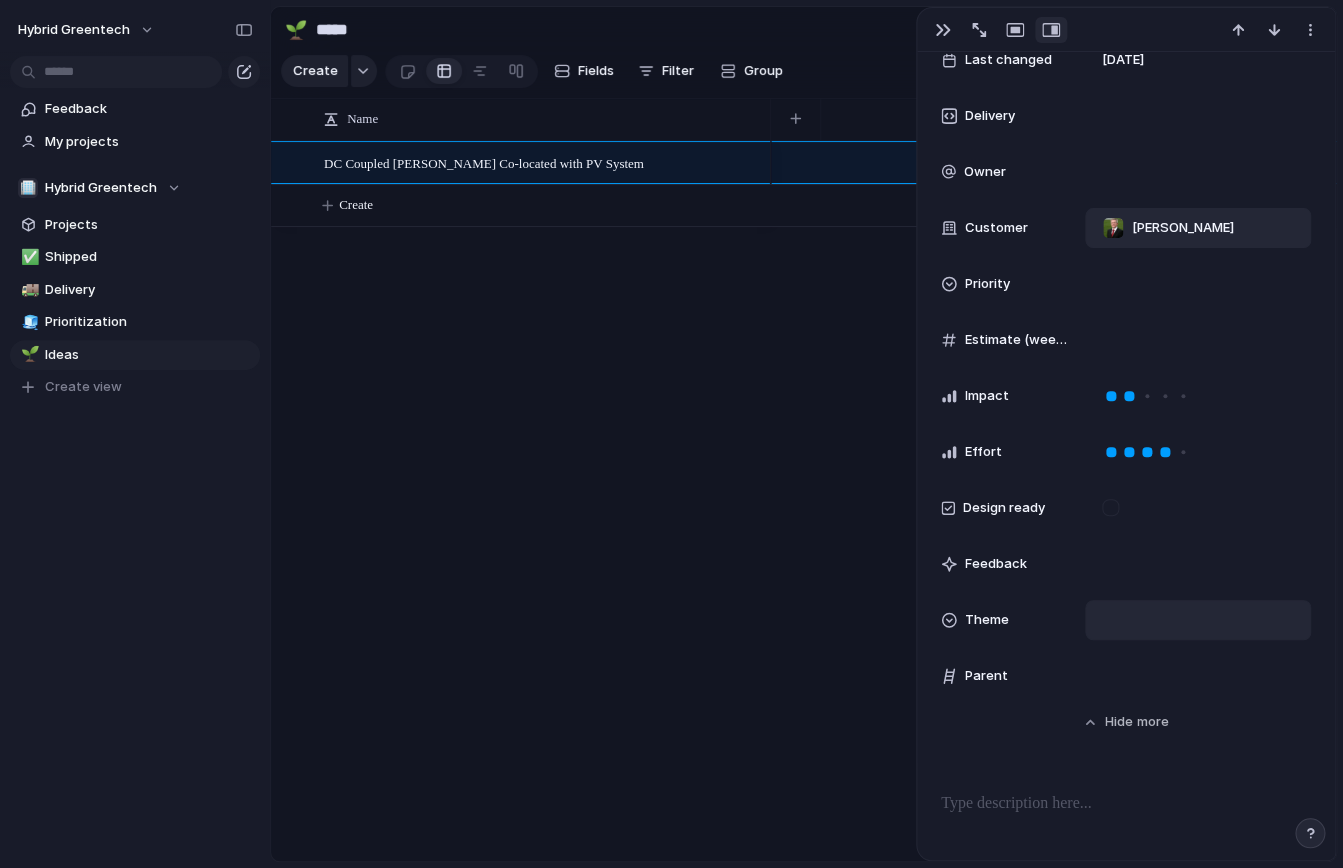 click at bounding box center [1198, 620] 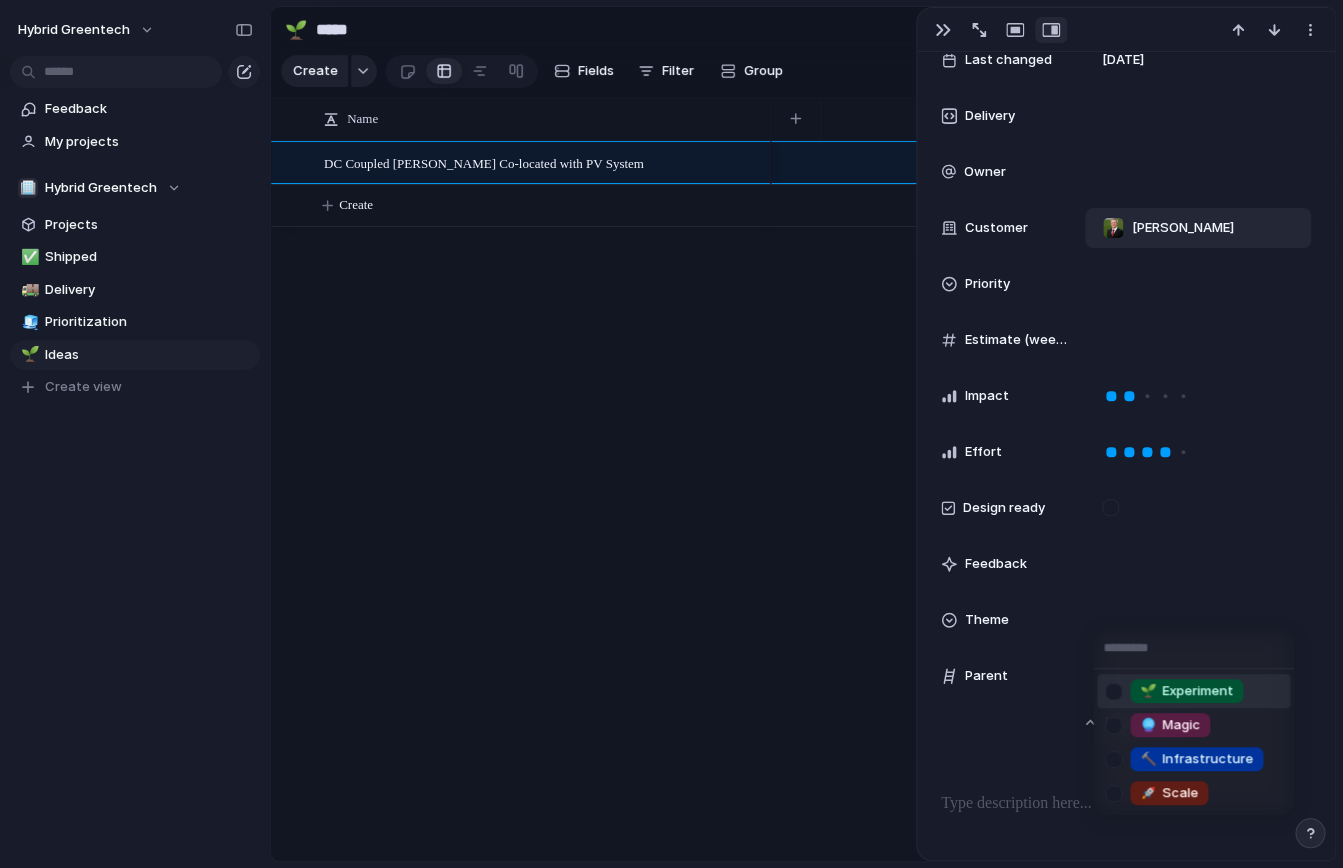 click at bounding box center (1193, 648) 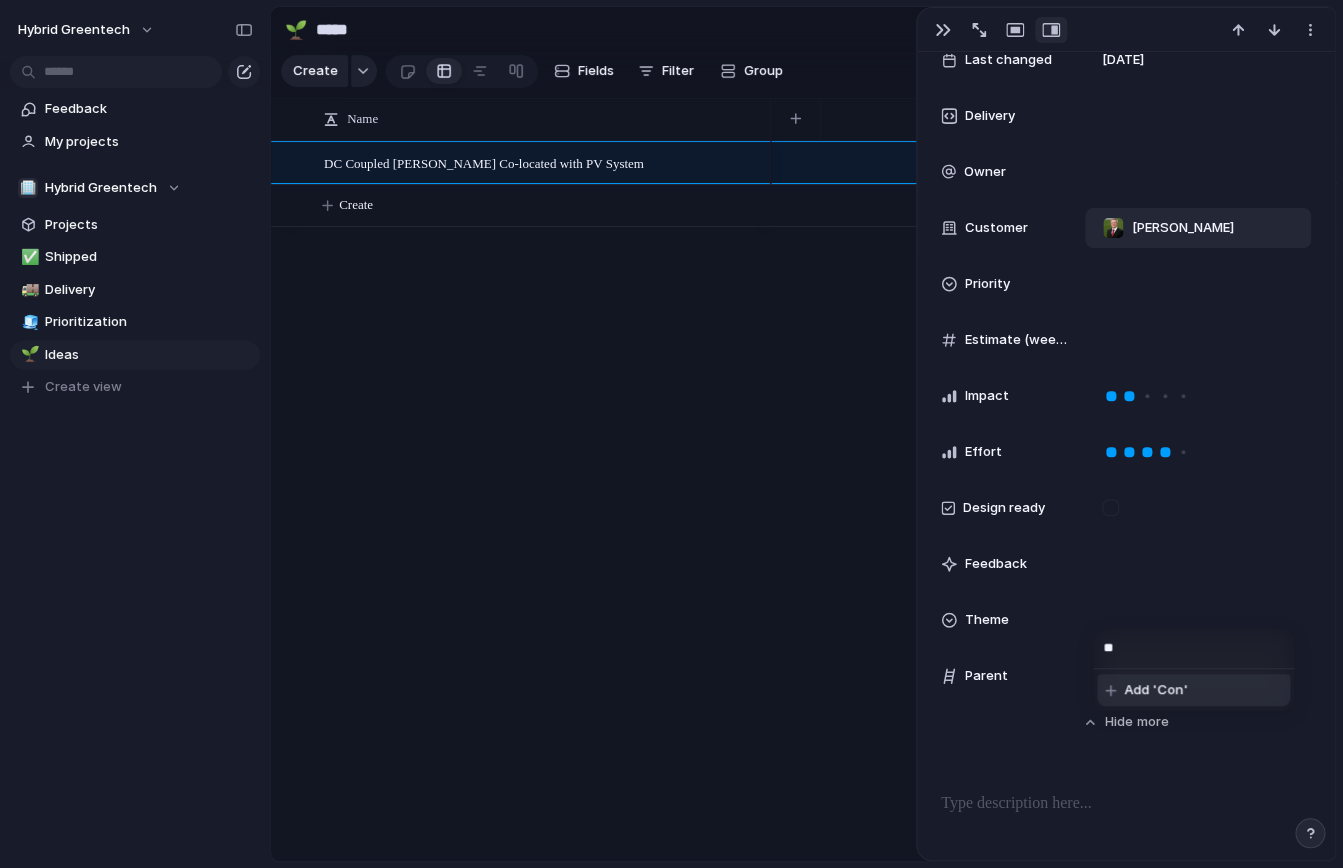 type on "*" 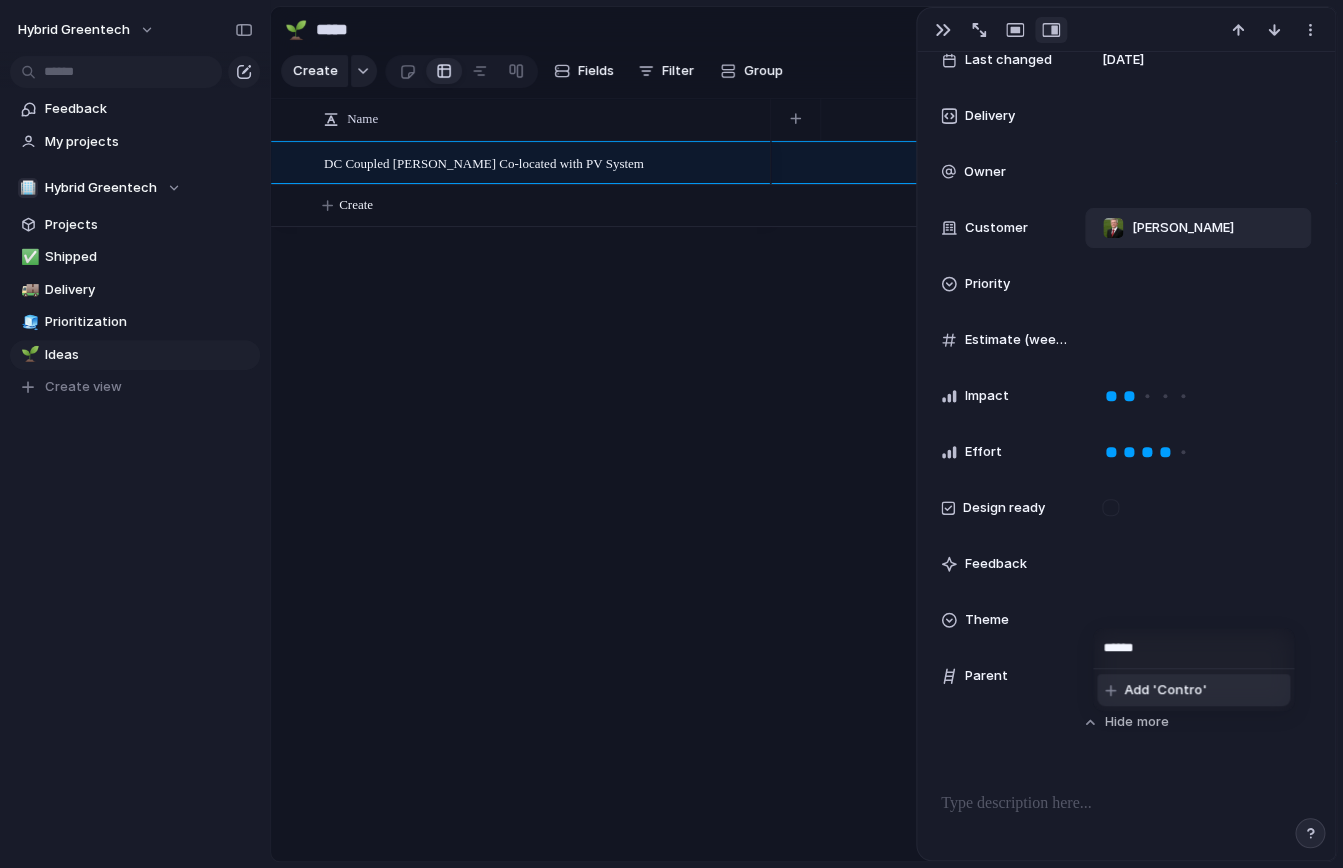 type on "*******" 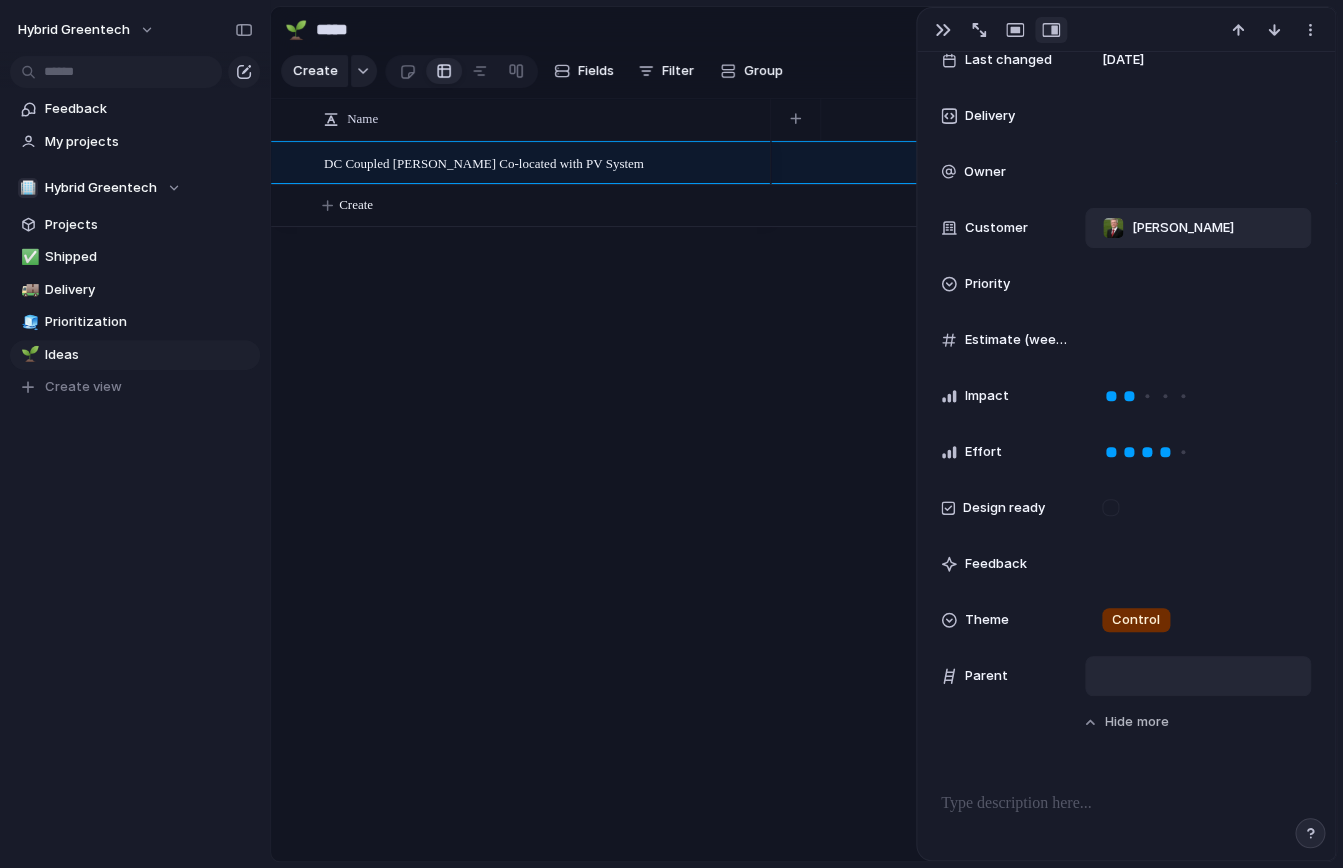 click at bounding box center (1198, 676) 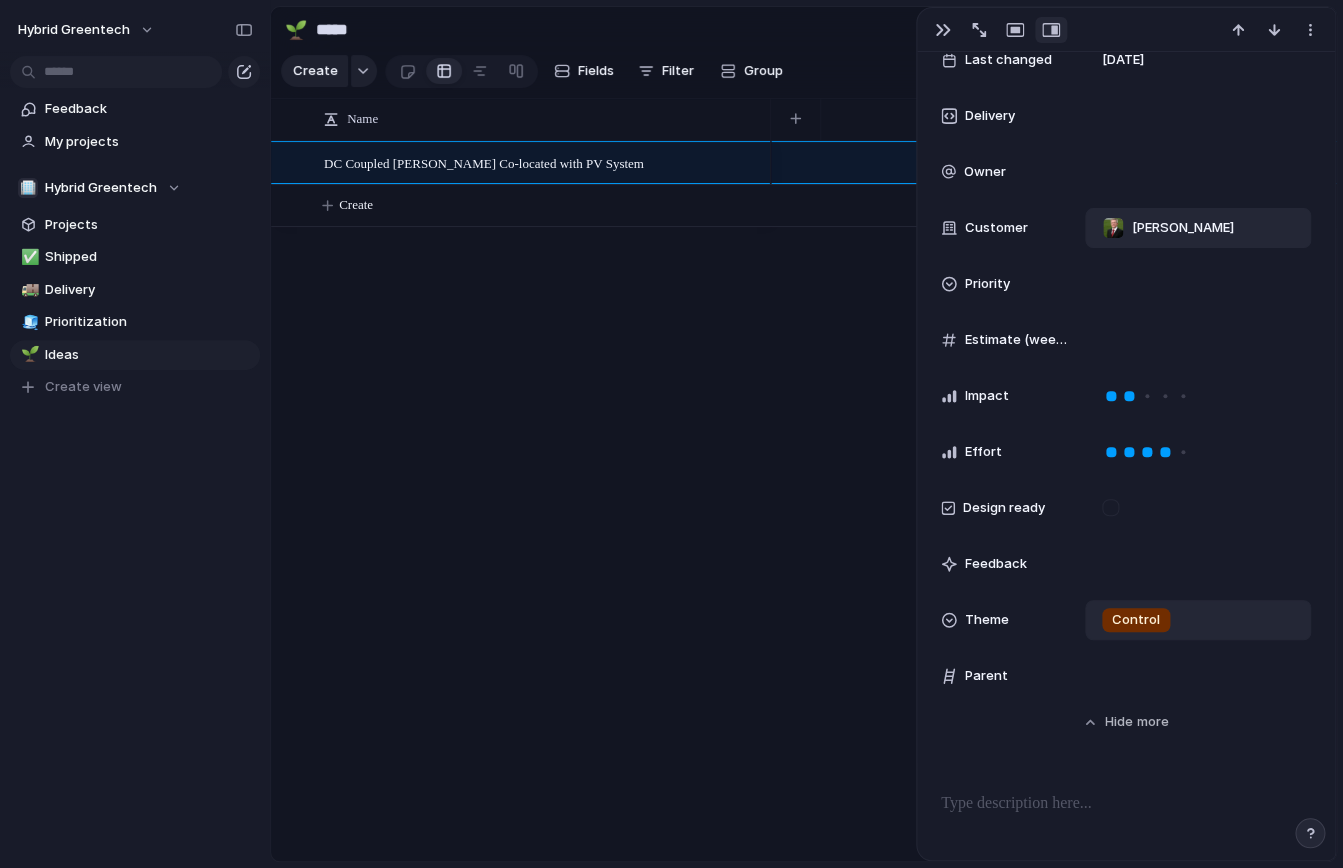 click on "Control" at bounding box center [1198, 620] 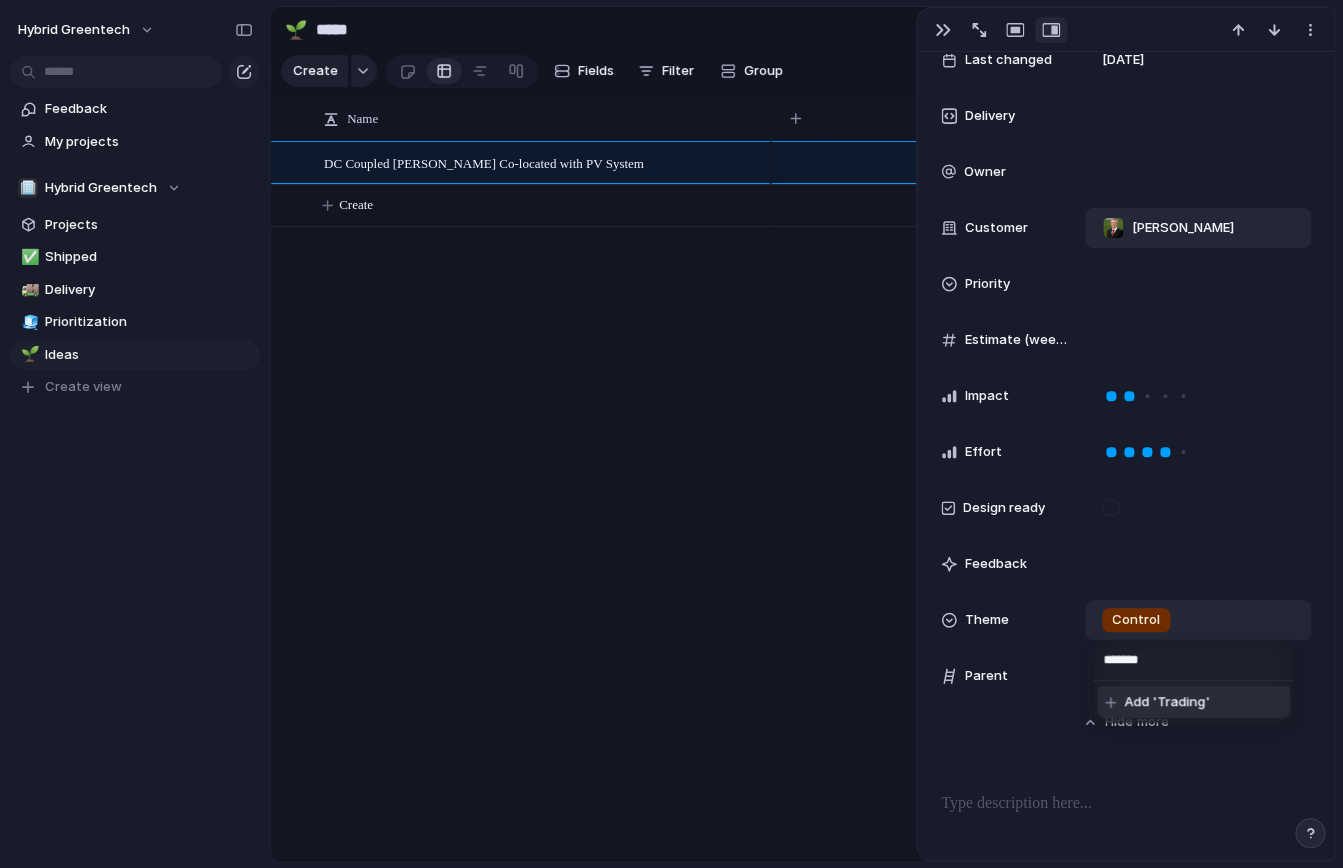 type on "*******" 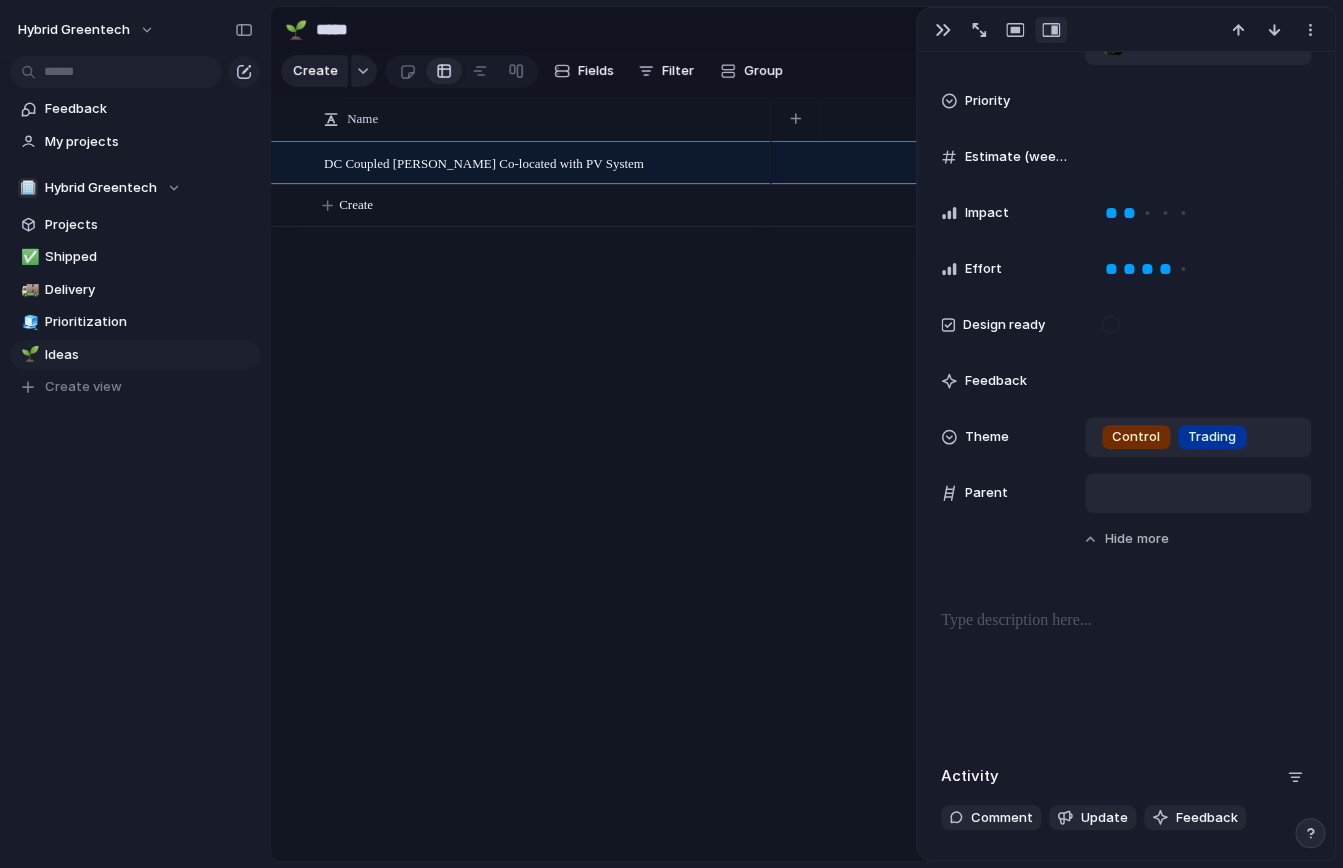 scroll, scrollTop: 730, scrollLeft: 0, axis: vertical 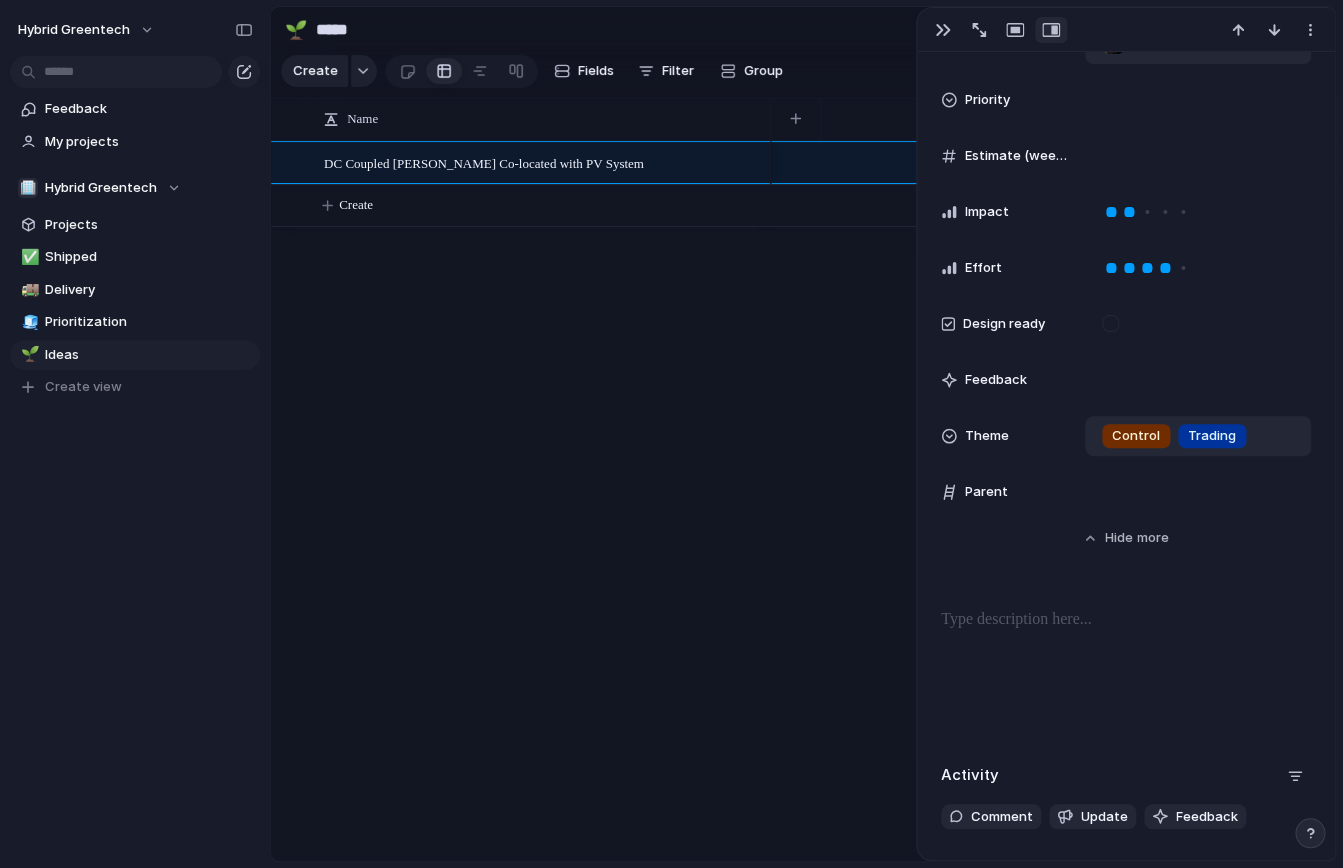 click at bounding box center (1126, 672) 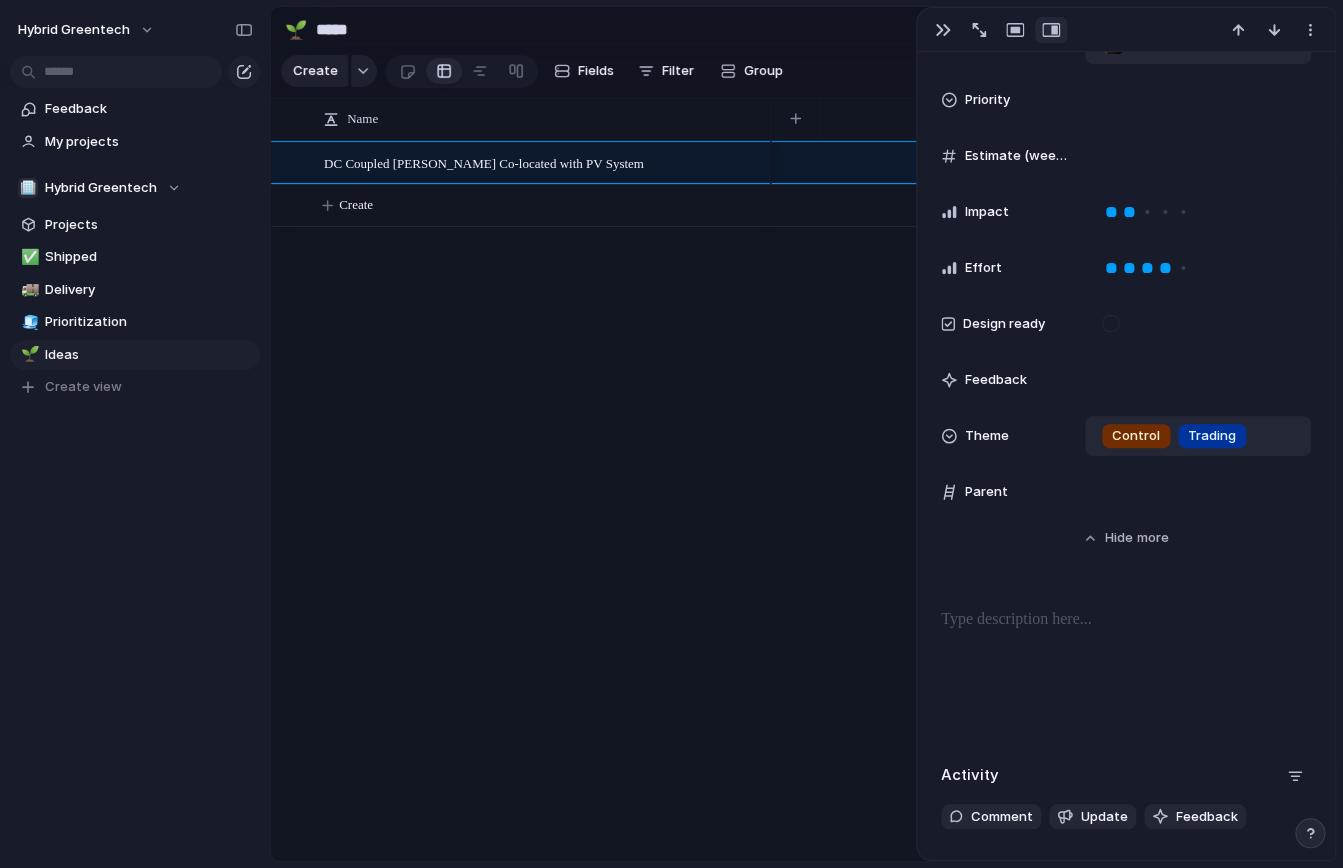 type 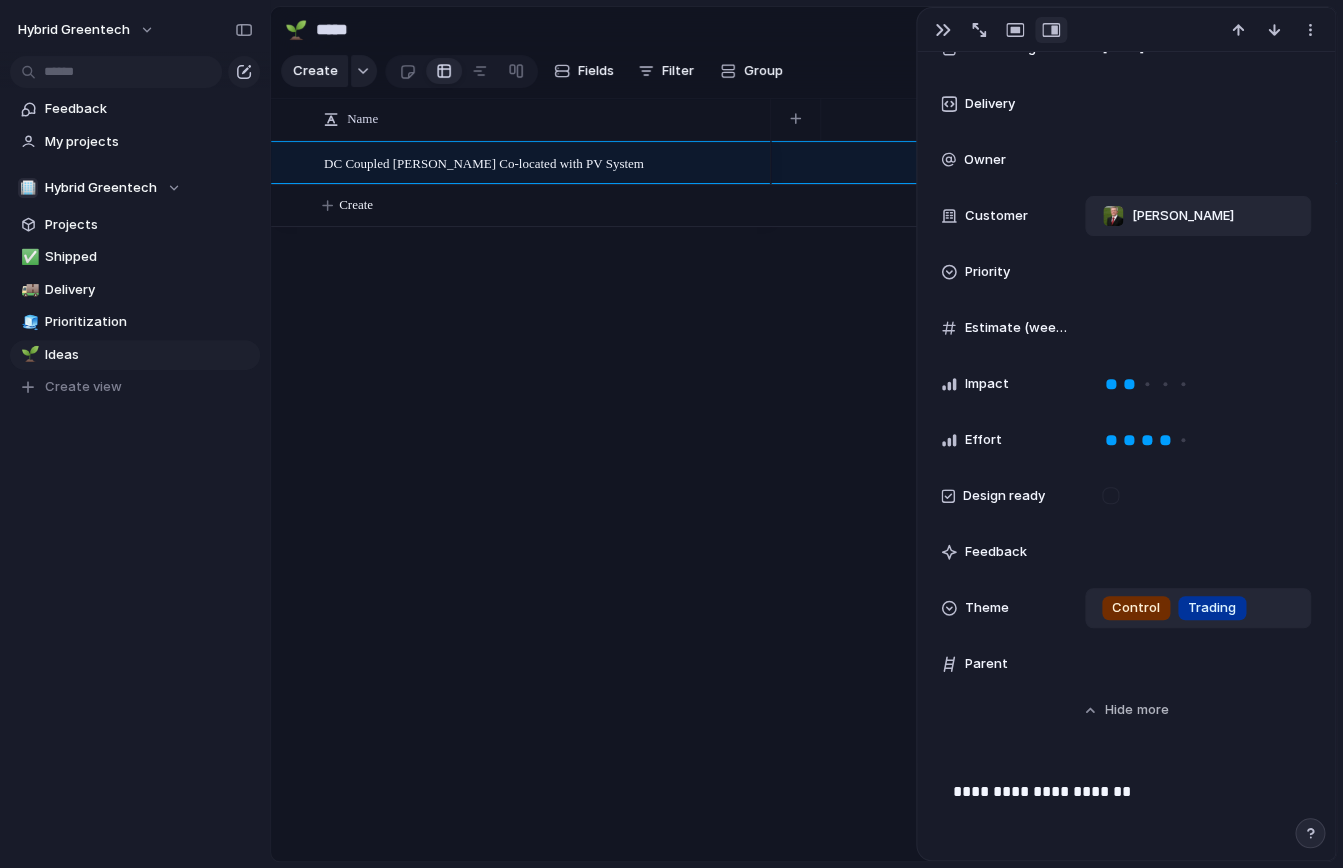 scroll, scrollTop: 555, scrollLeft: 0, axis: vertical 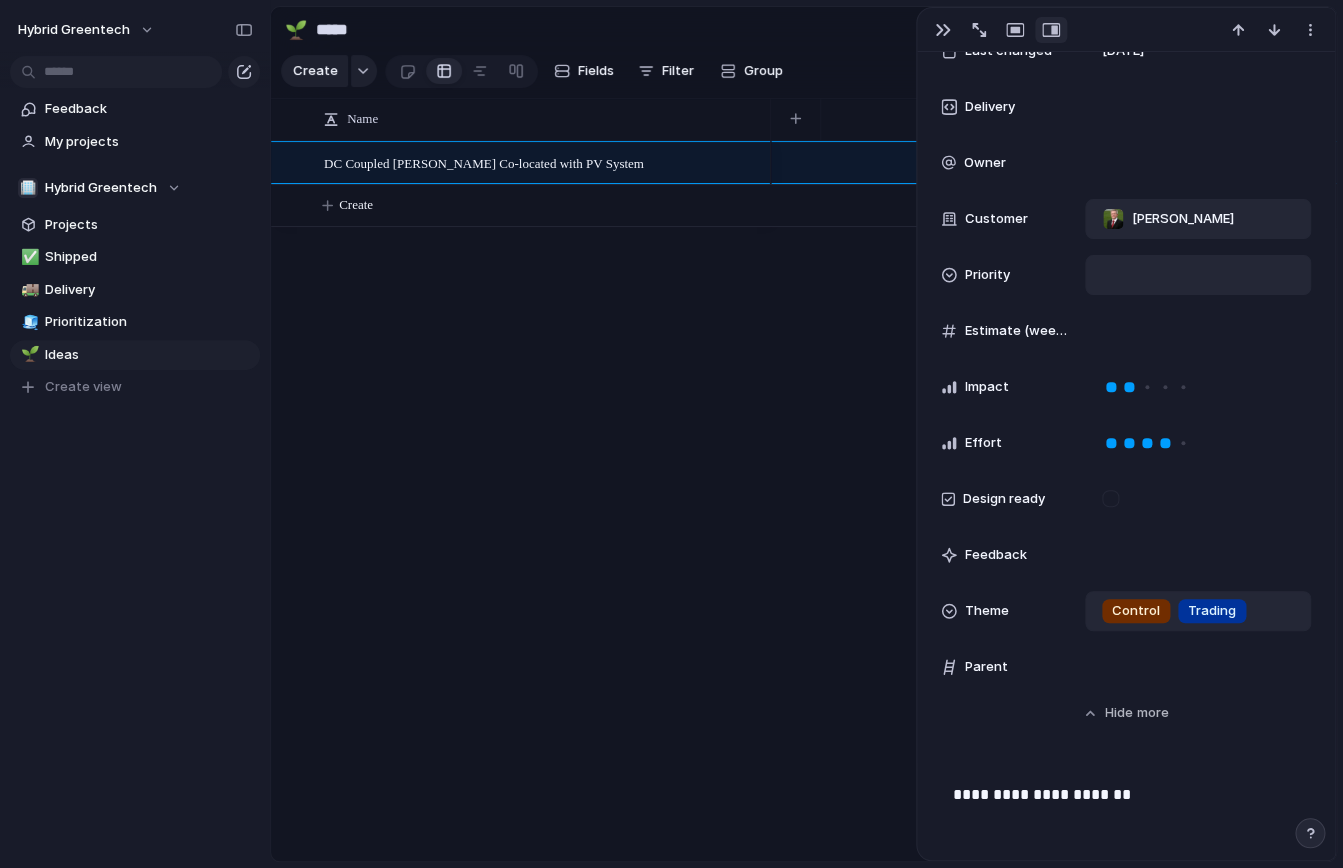 click at bounding box center [1198, 275] 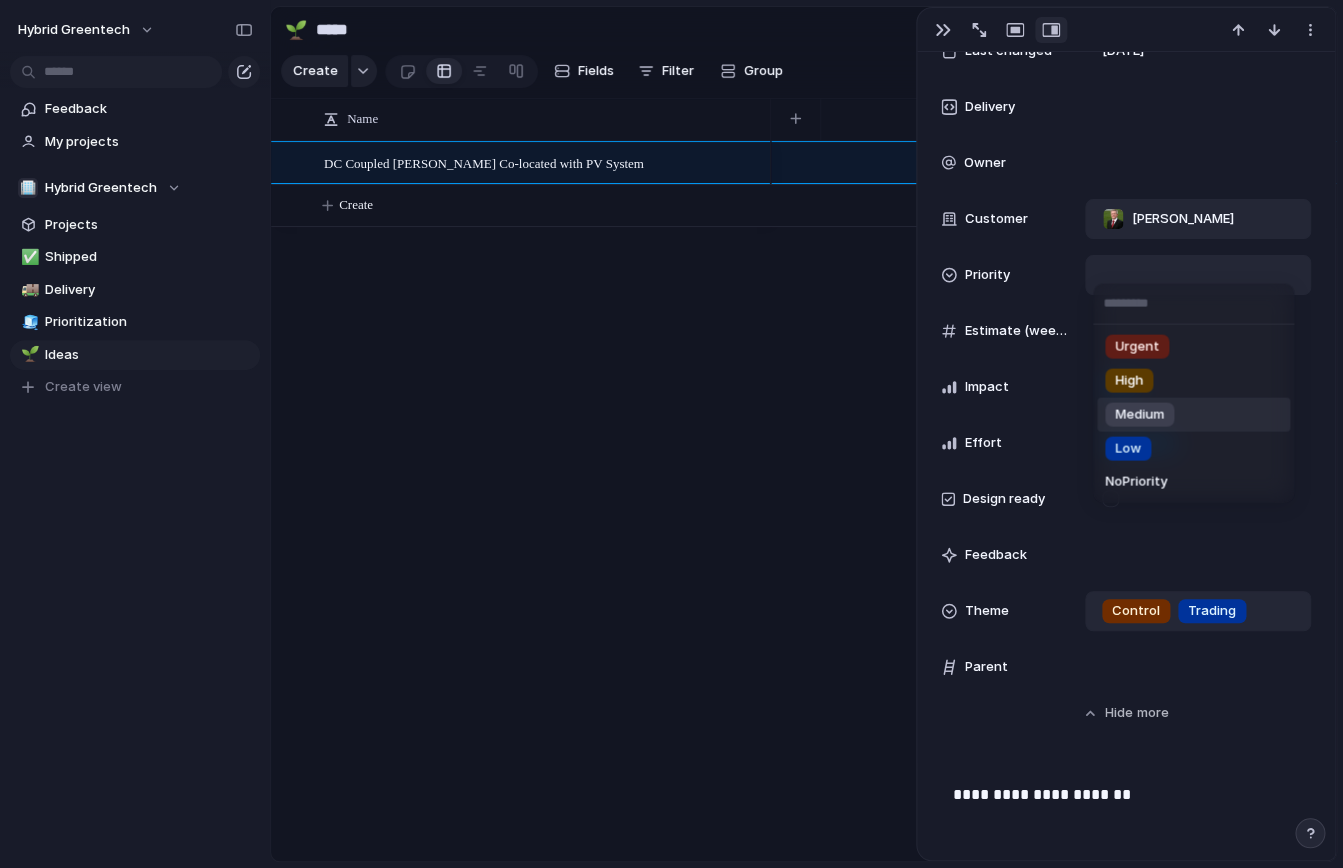 click on "Low" at bounding box center (1128, 449) 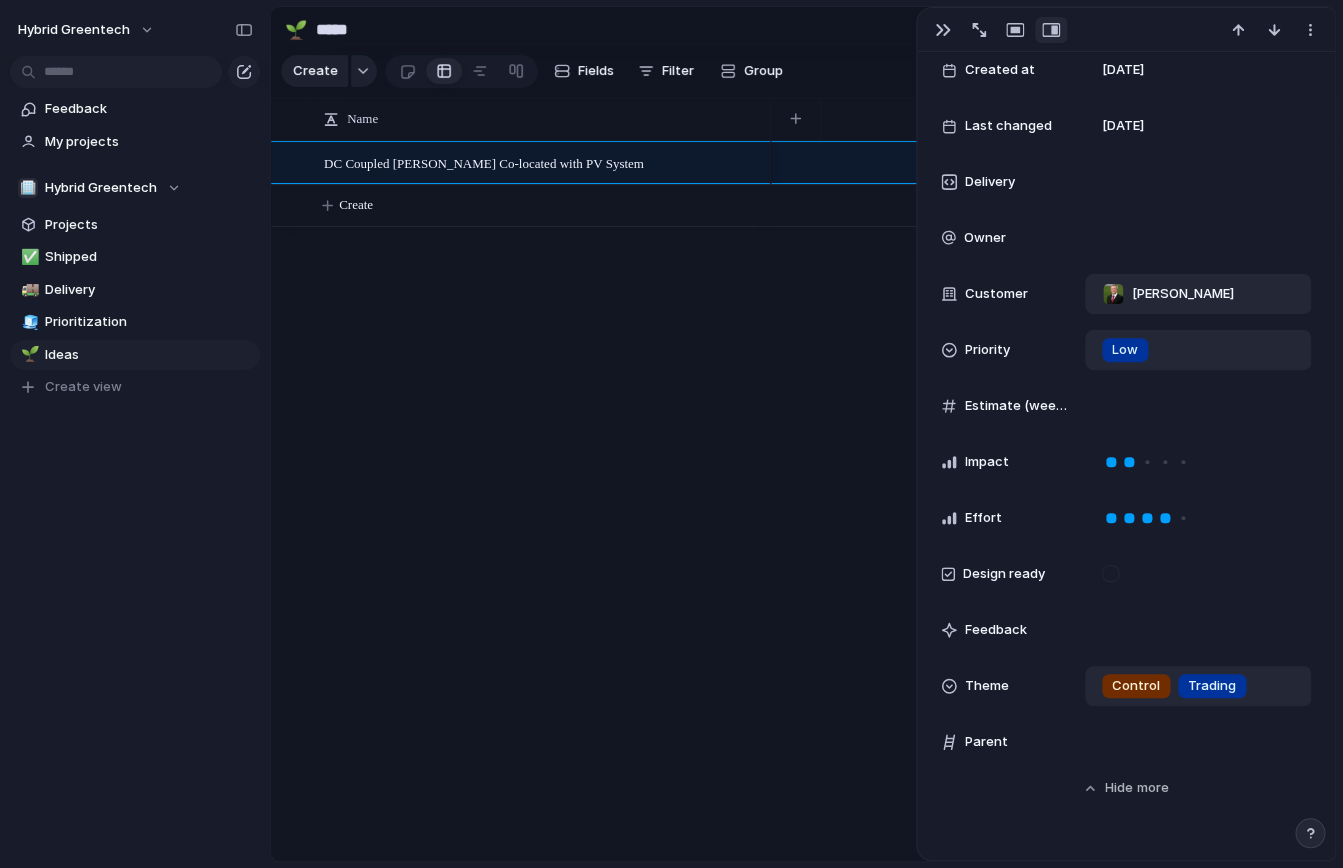 scroll, scrollTop: 438, scrollLeft: 0, axis: vertical 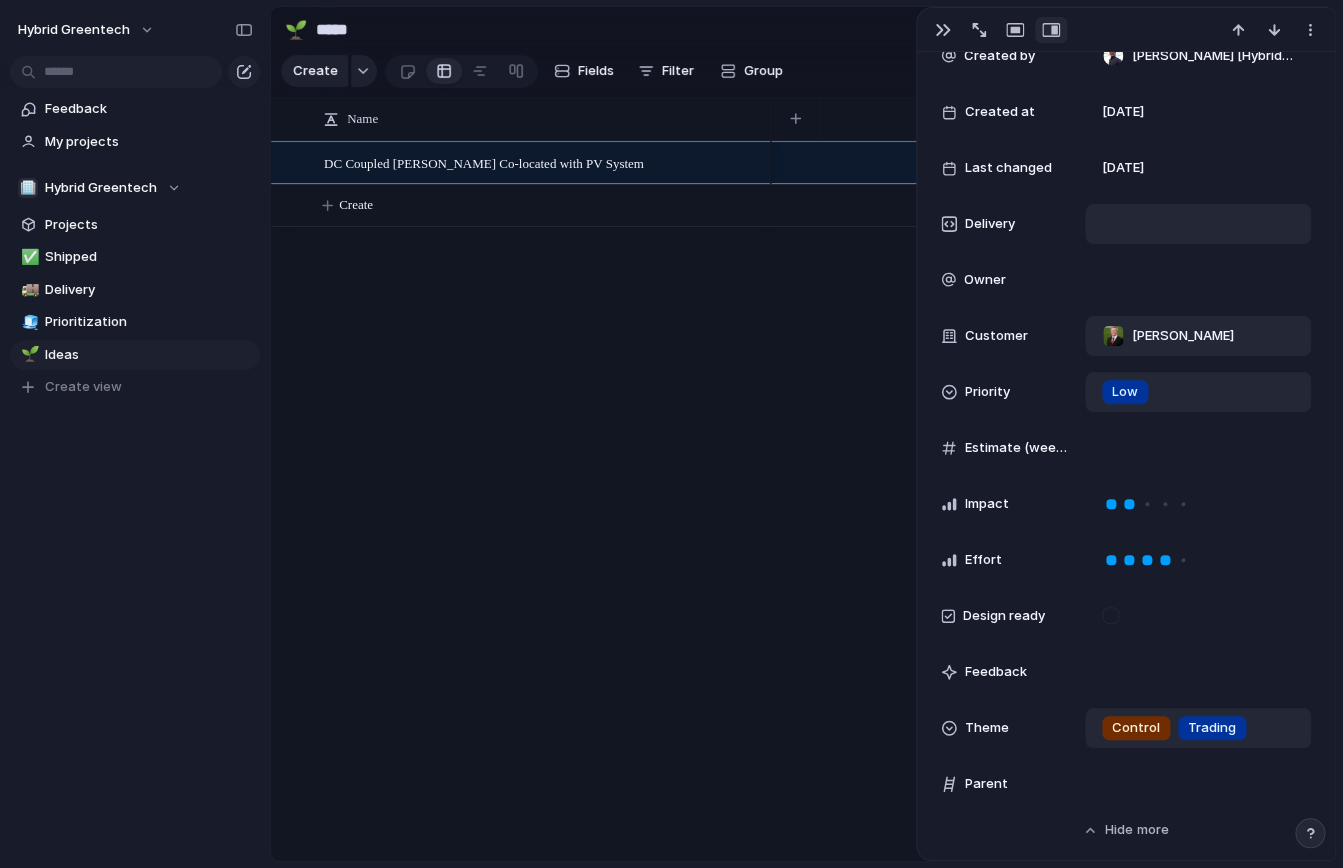 click at bounding box center [1198, 224] 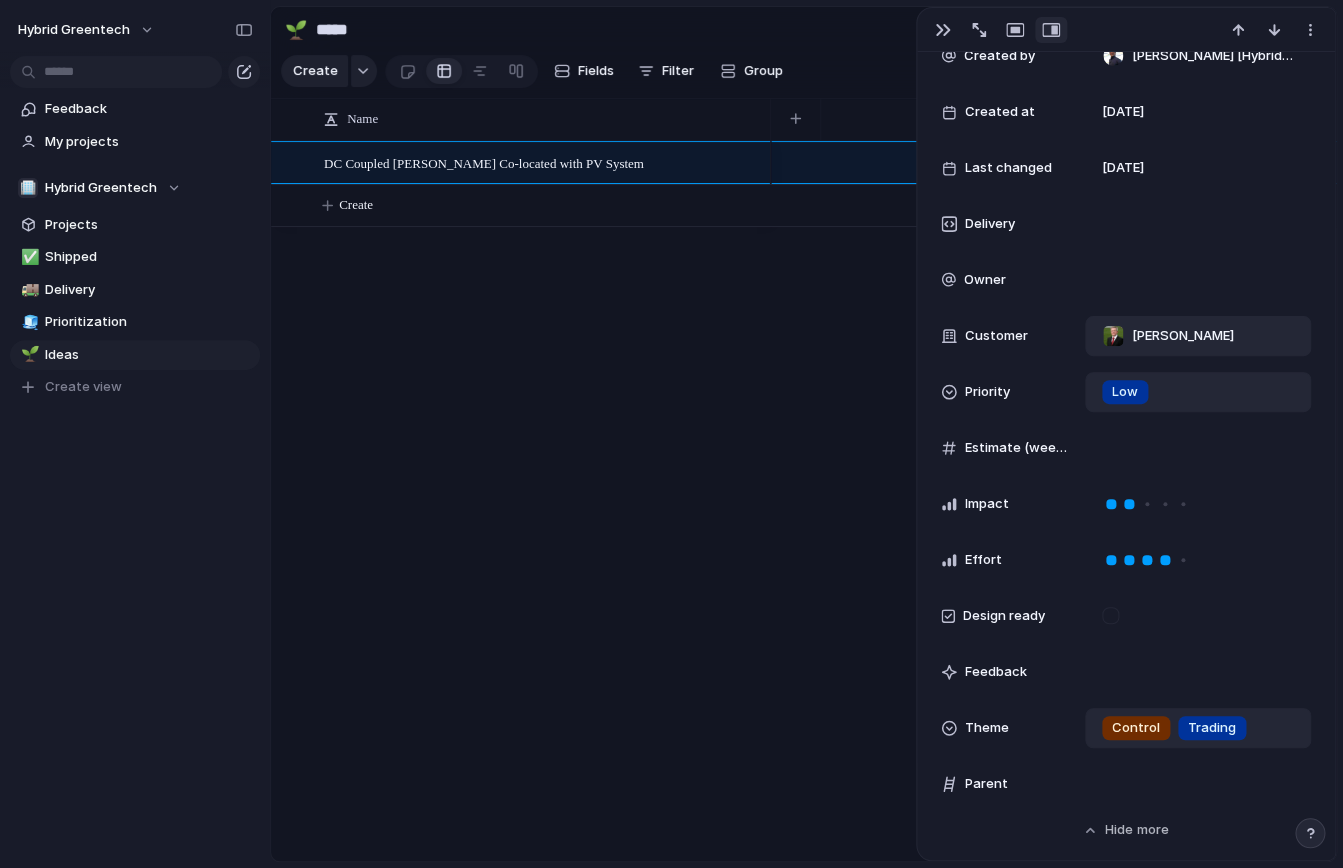 click on "Delivery" at bounding box center [990, 224] 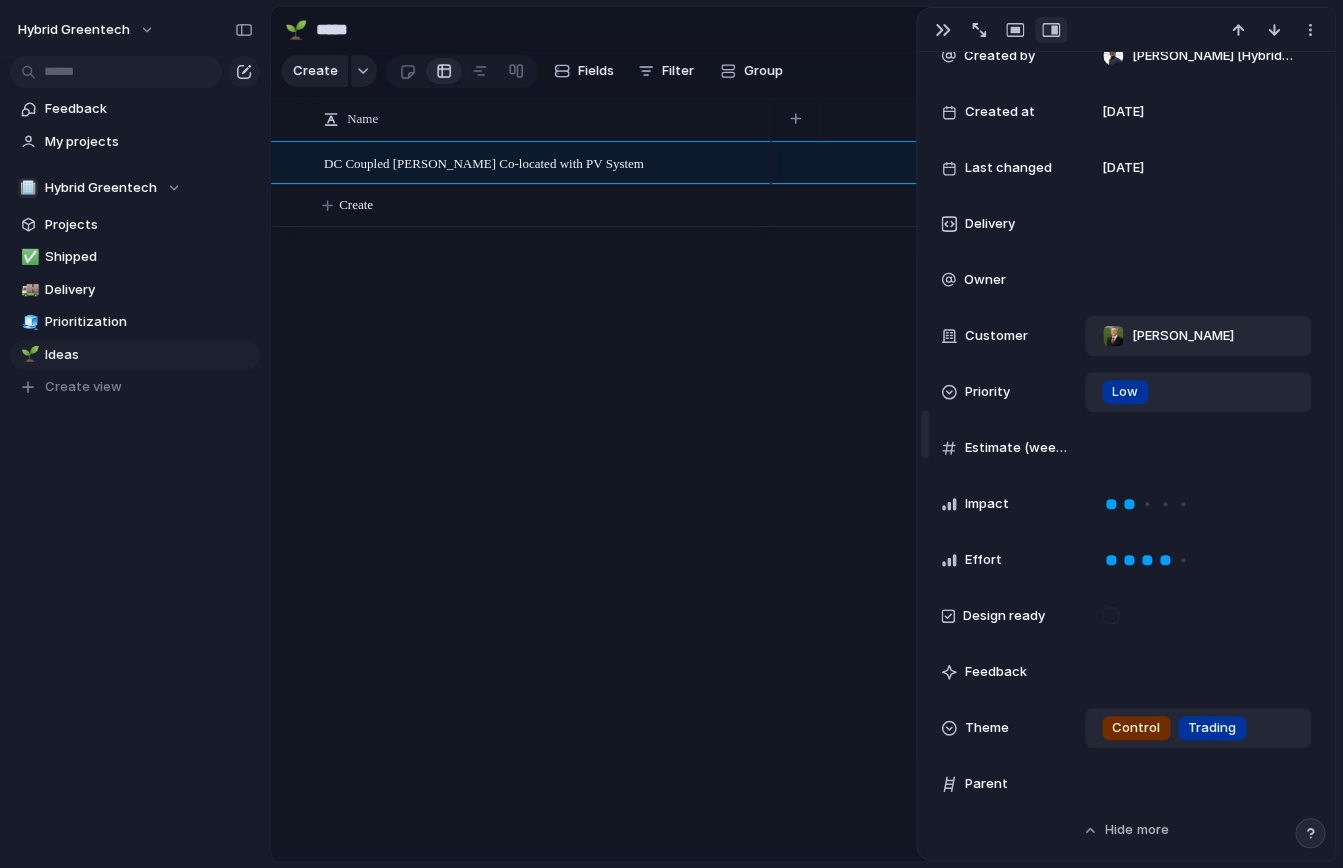 click at bounding box center (927, 434) 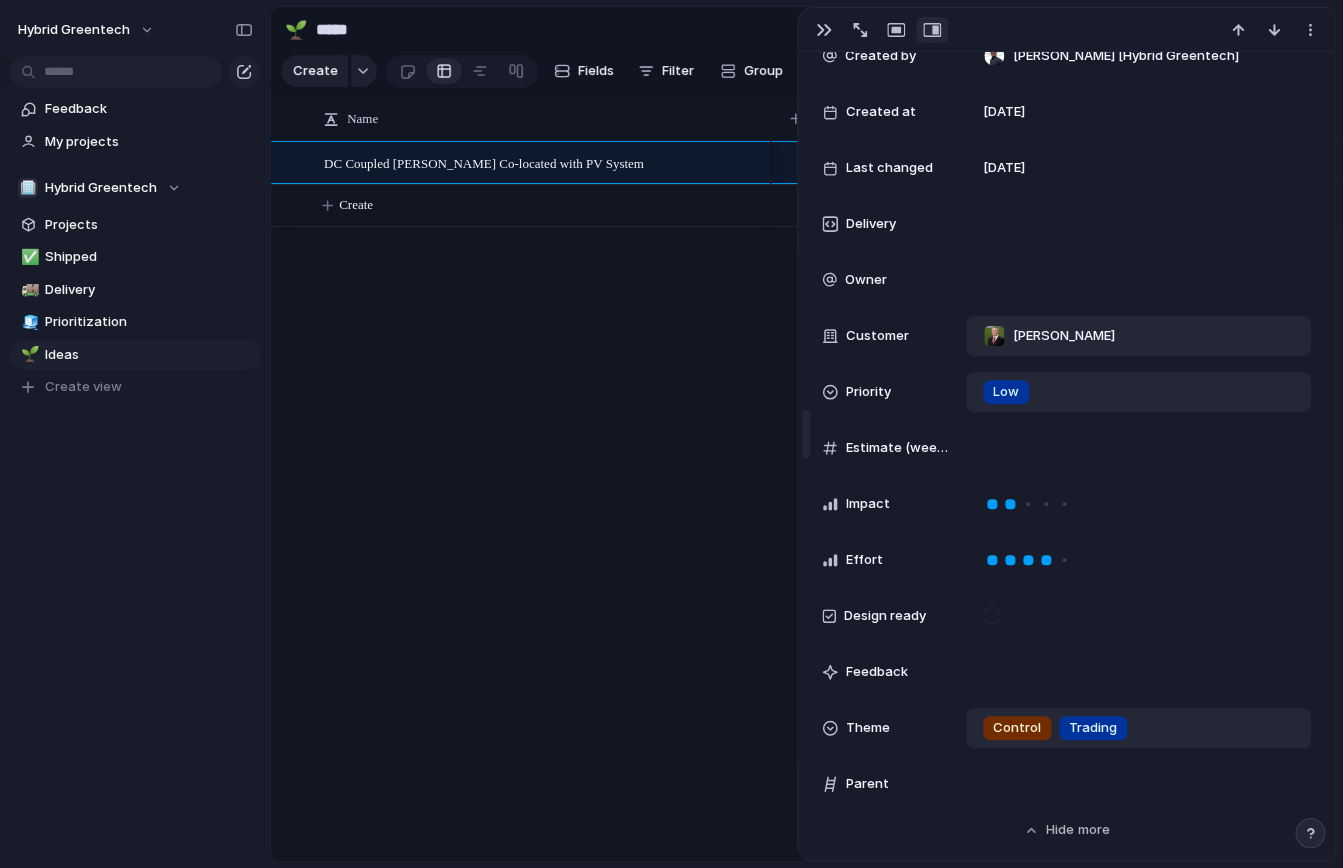drag, startPoint x: 926, startPoint y: 229, endPoint x: 804, endPoint y: 231, distance: 122.016396 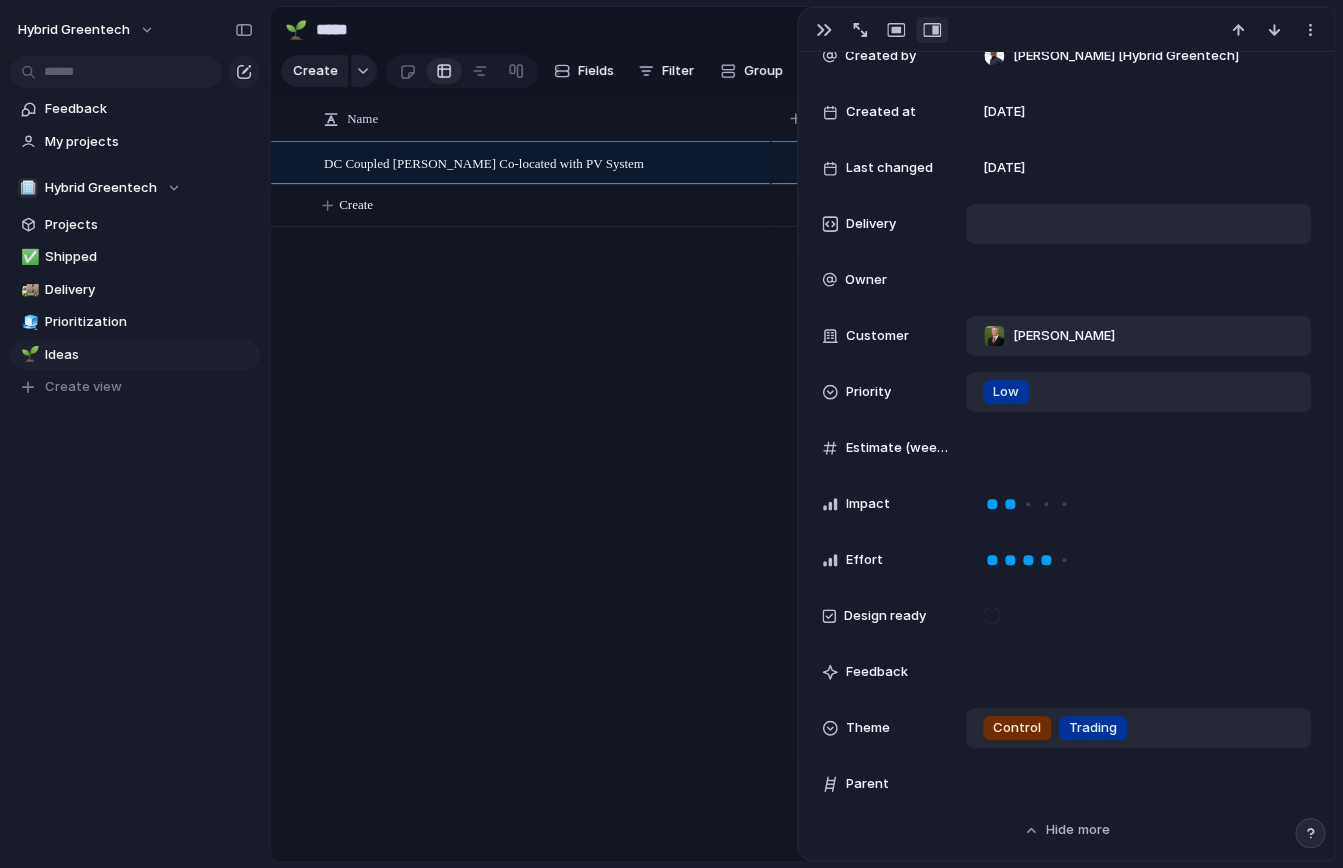 click at bounding box center (1138, 224) 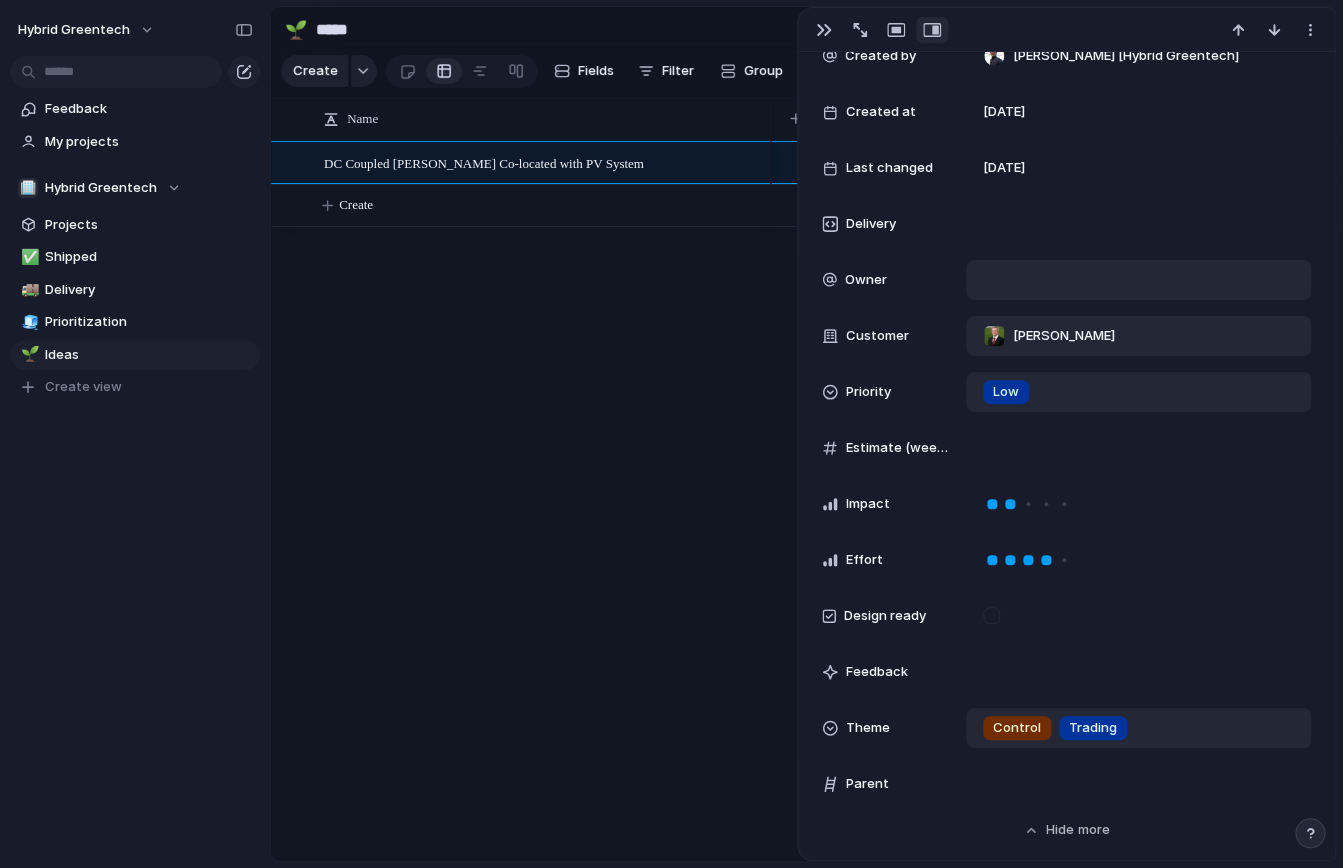 click at bounding box center (1138, 280) 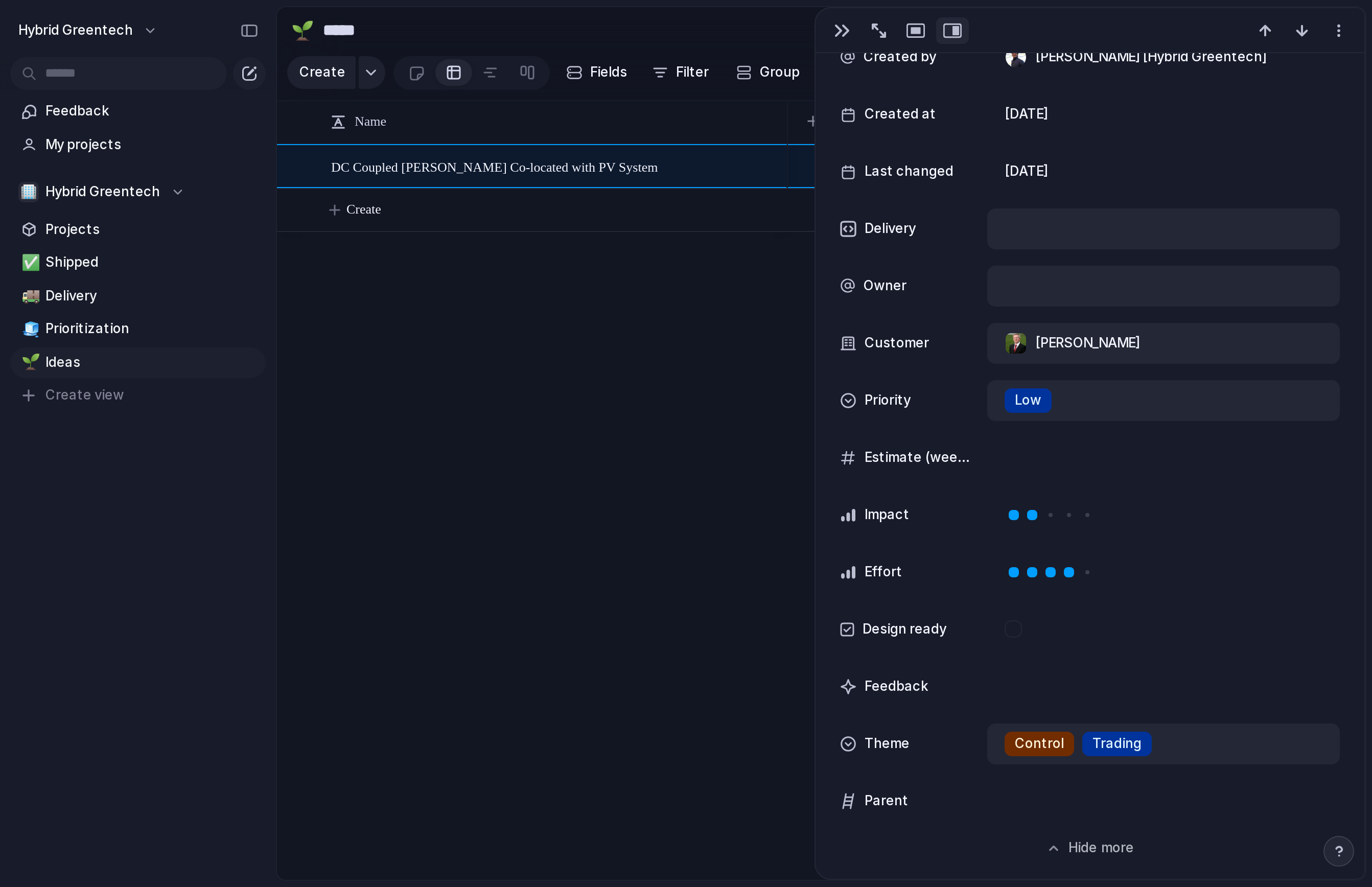 scroll, scrollTop: 0, scrollLeft: 0, axis: both 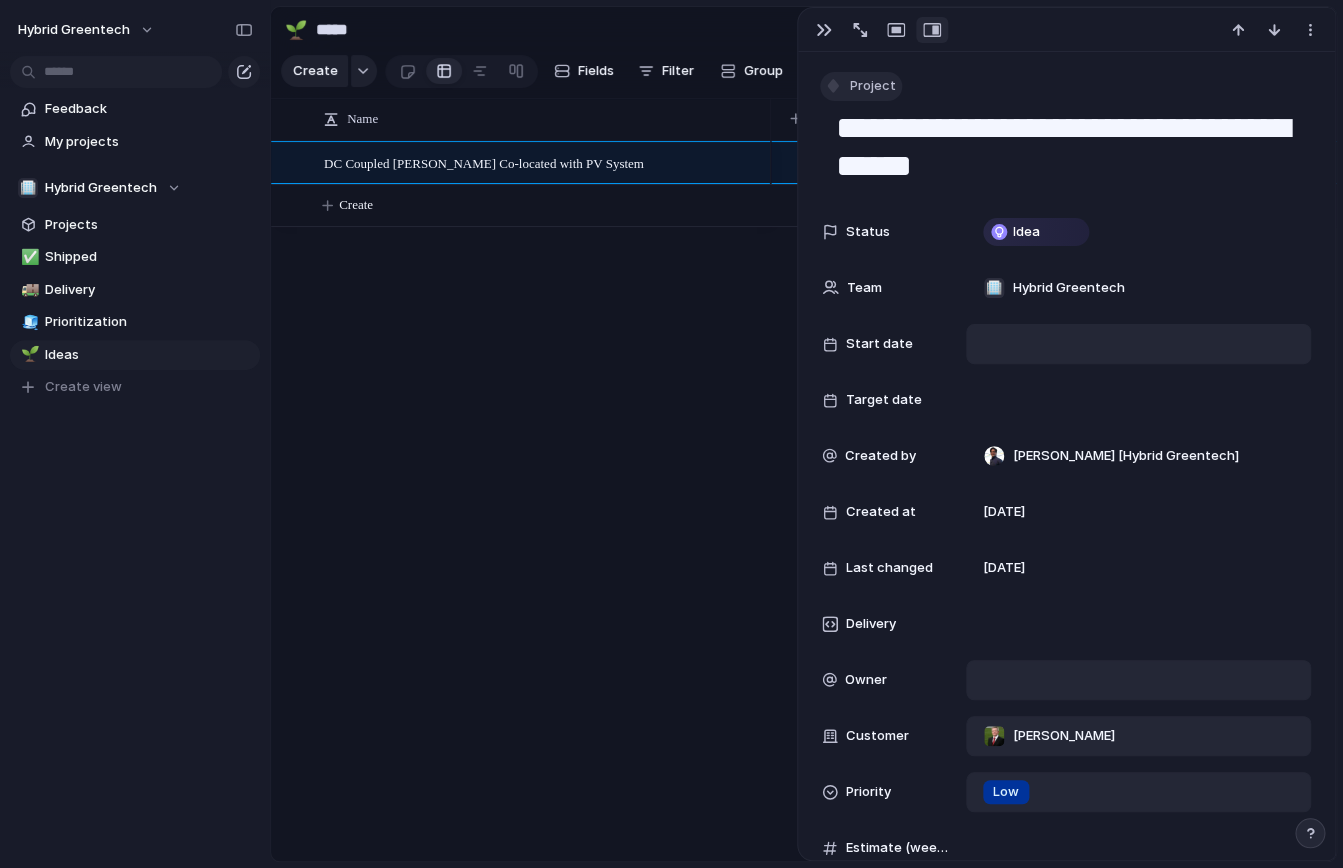 click on "Project" at bounding box center [873, 86] 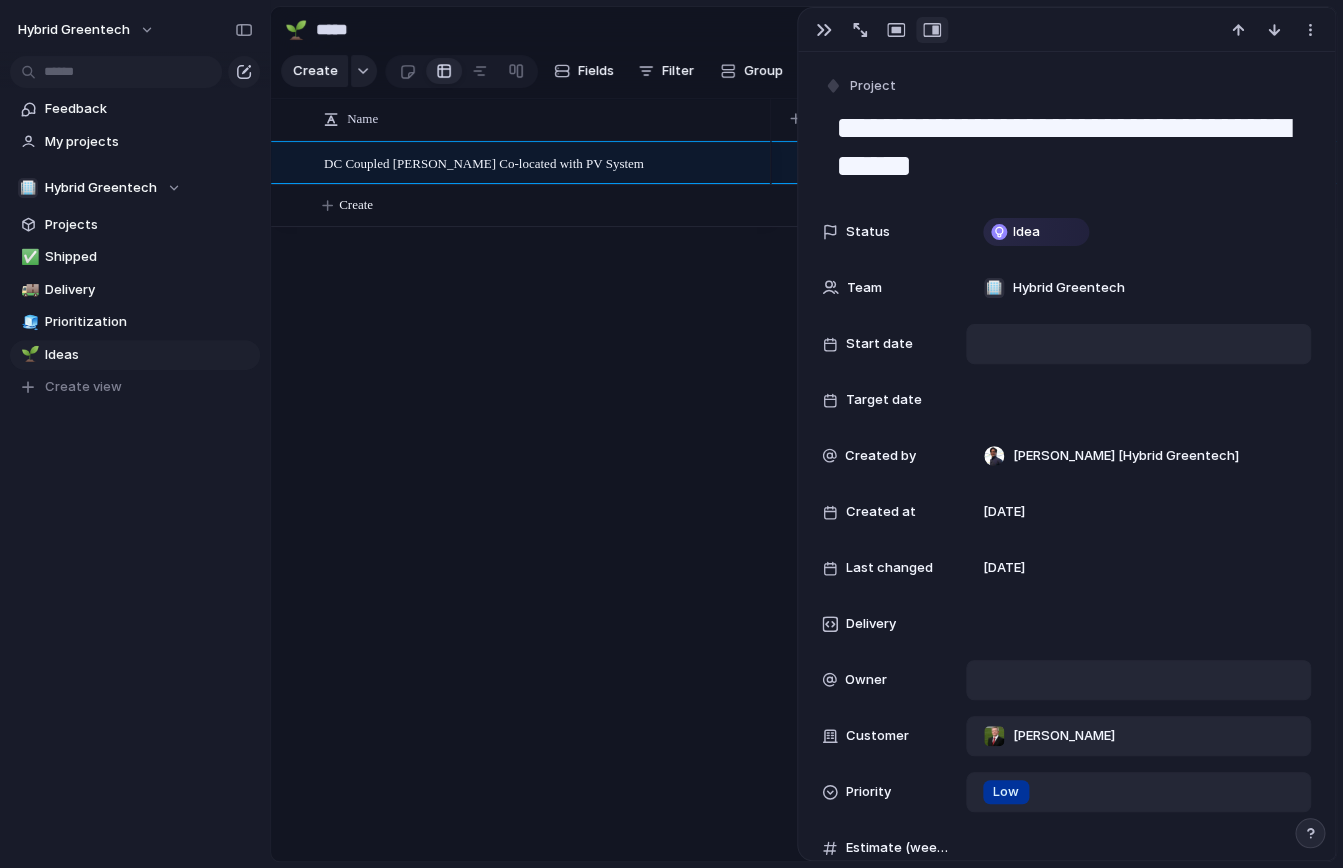click on "Goal   Program   Initiative   Launch   Project   Customize" at bounding box center [671, 434] 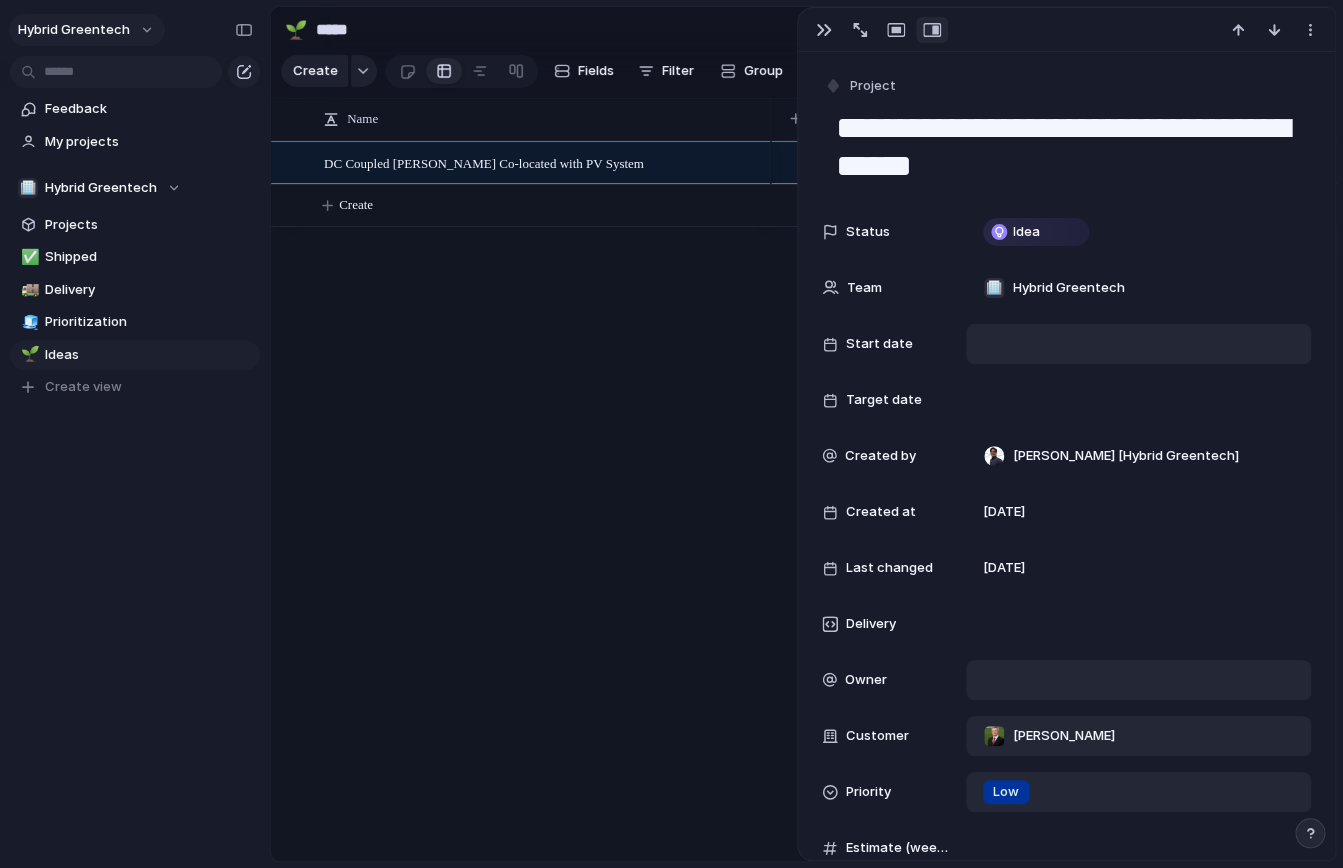 click on "Hybrid Greentech" at bounding box center [87, 30] 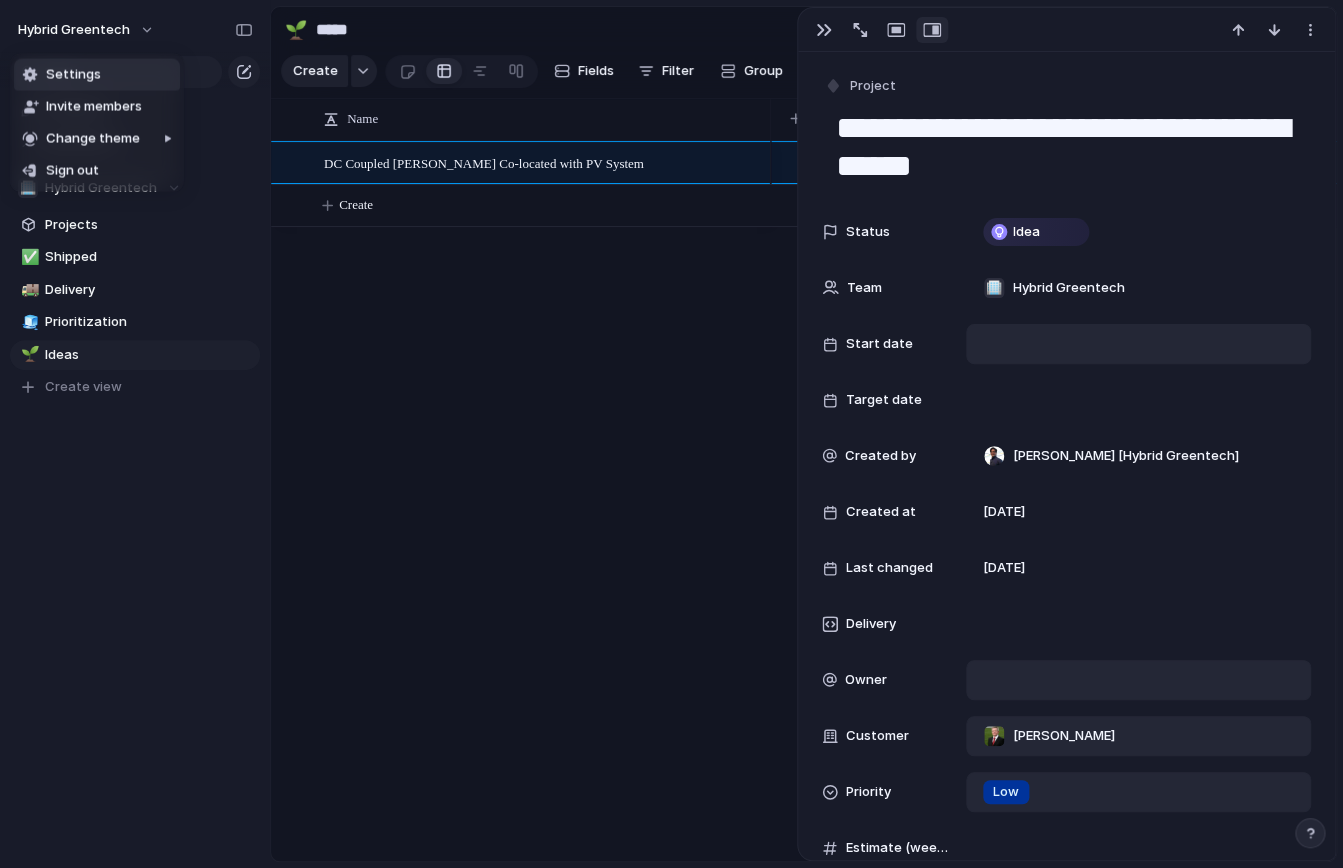 click on "Settings" at bounding box center (97, 75) 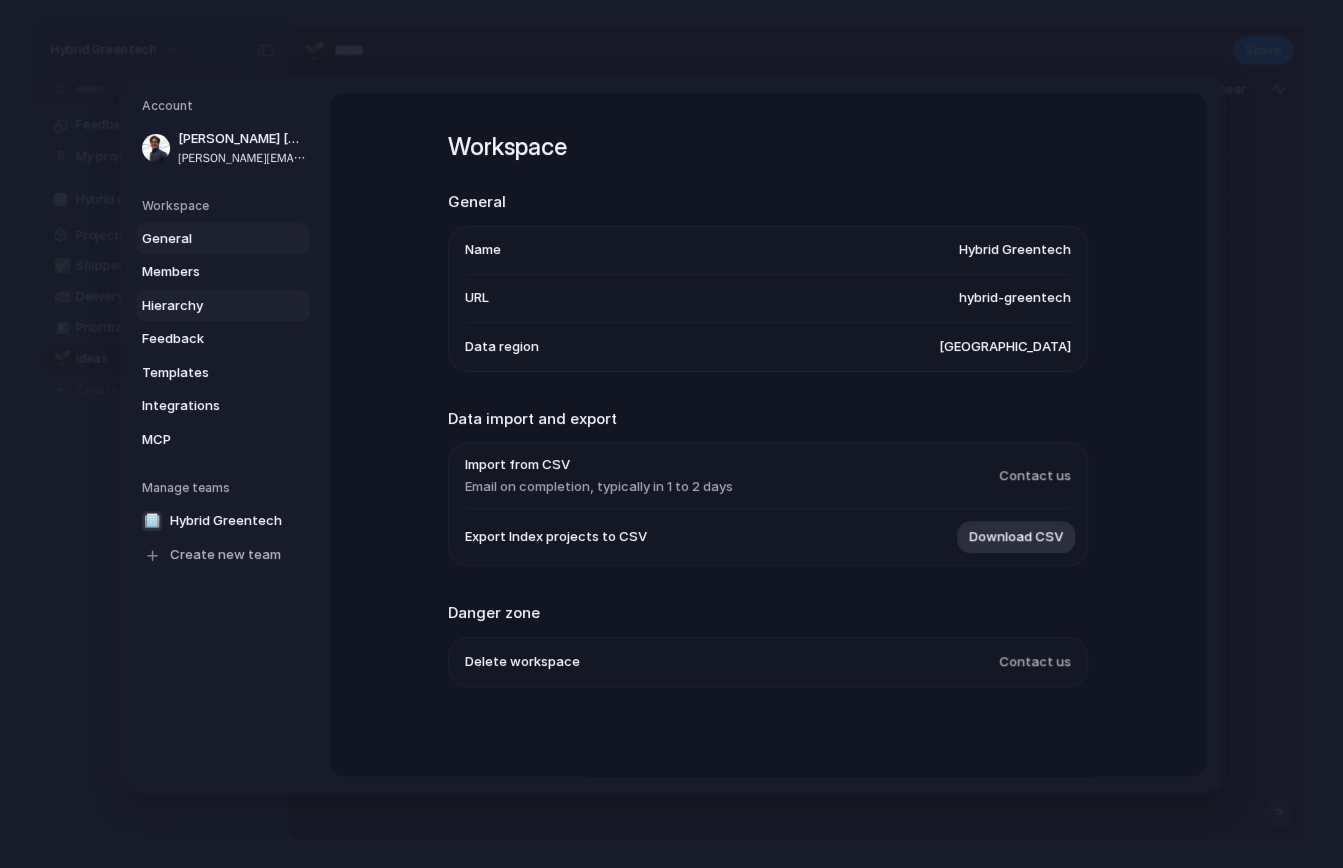 click on "Hierarchy" at bounding box center (223, 305) 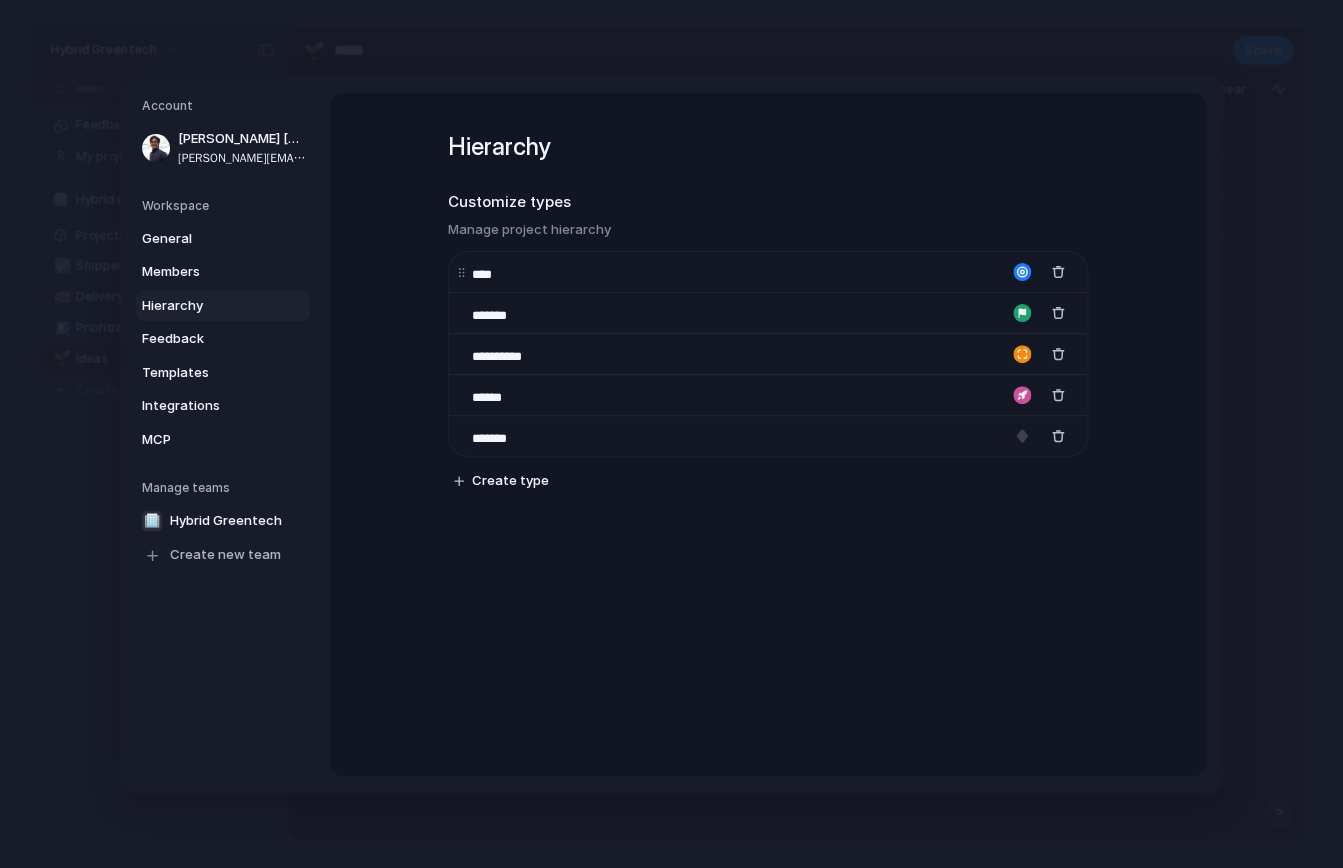 click on "****" at bounding box center (507, 274) 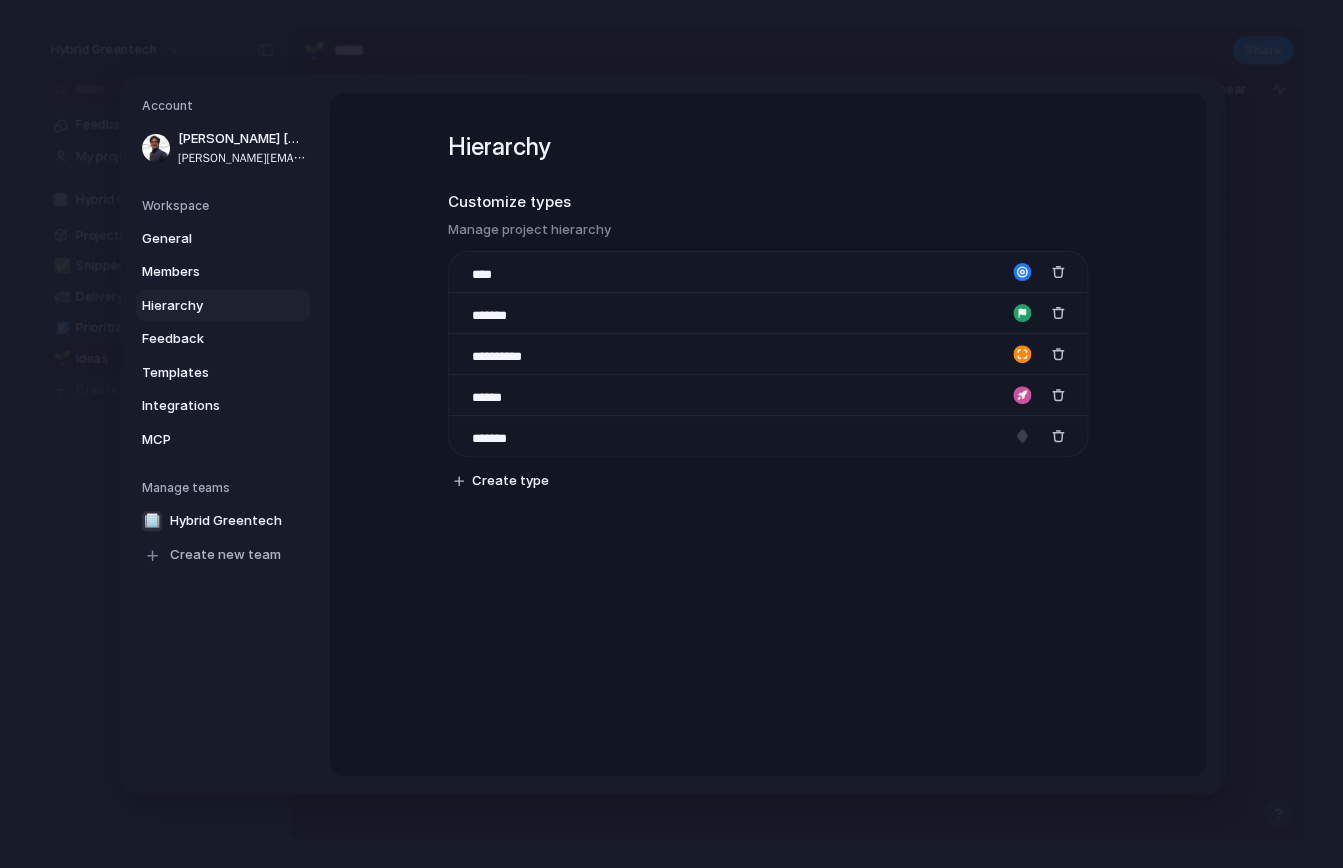 click on "**********" at bounding box center (768, 330) 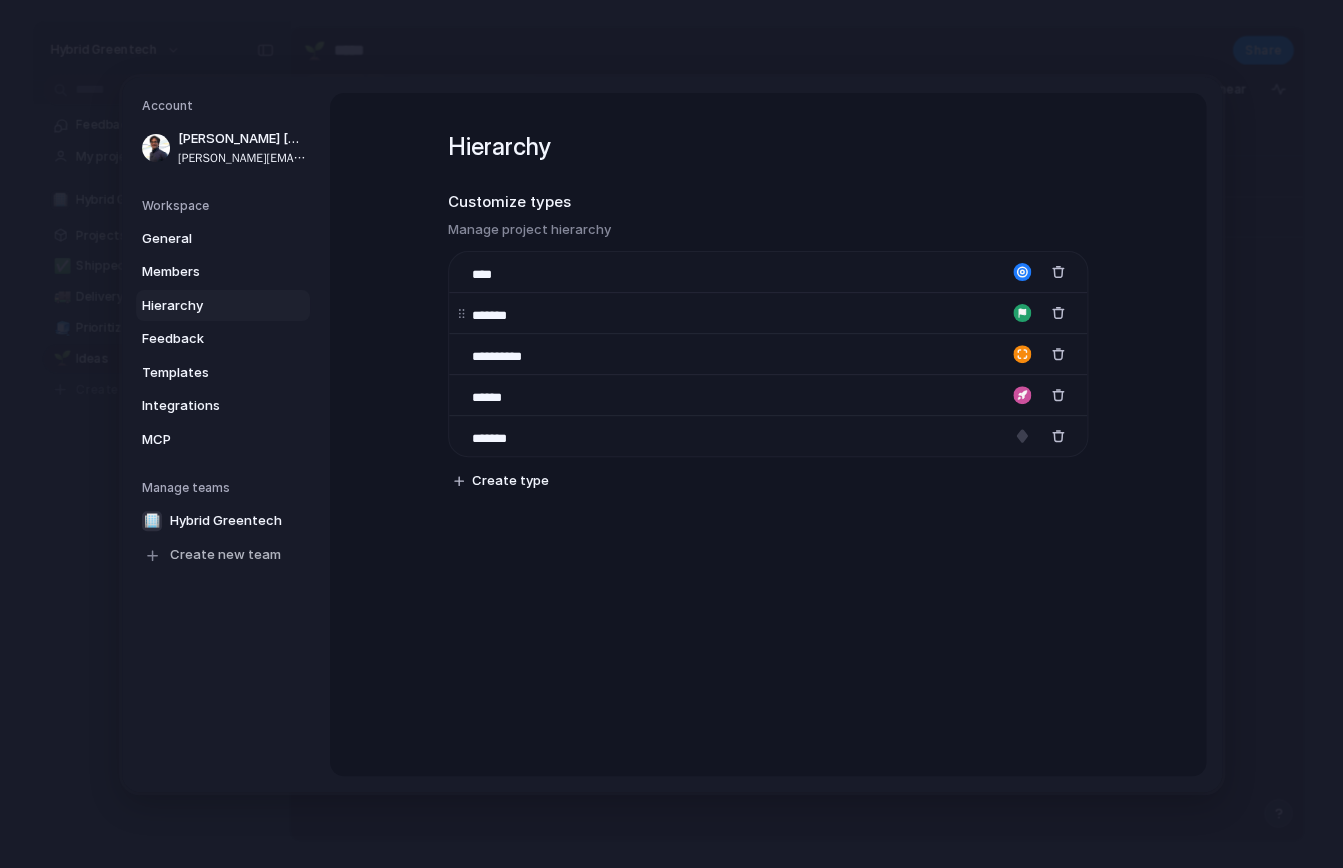 click on "*******" at bounding box center [768, 312] 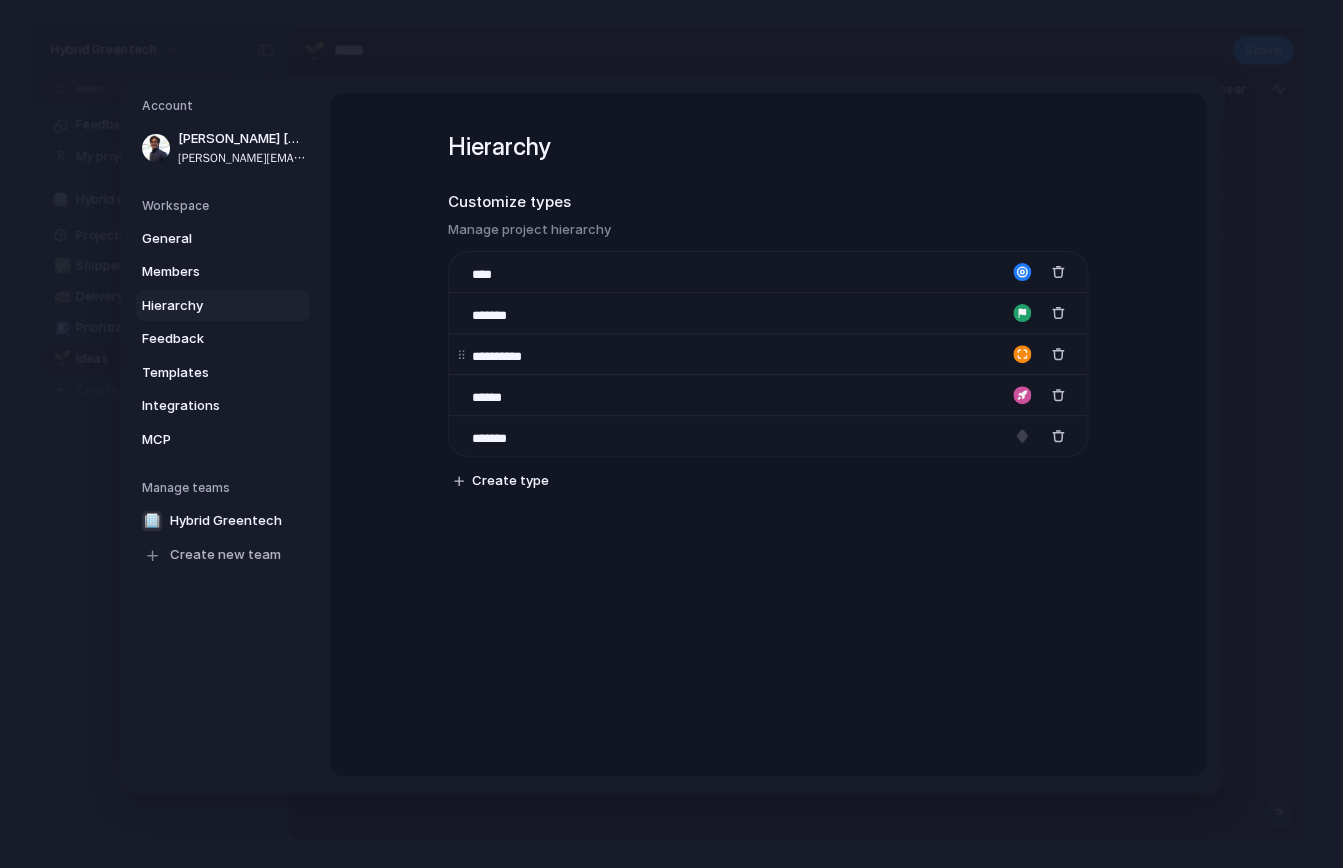 click on "**********" at bounding box center [768, 353] 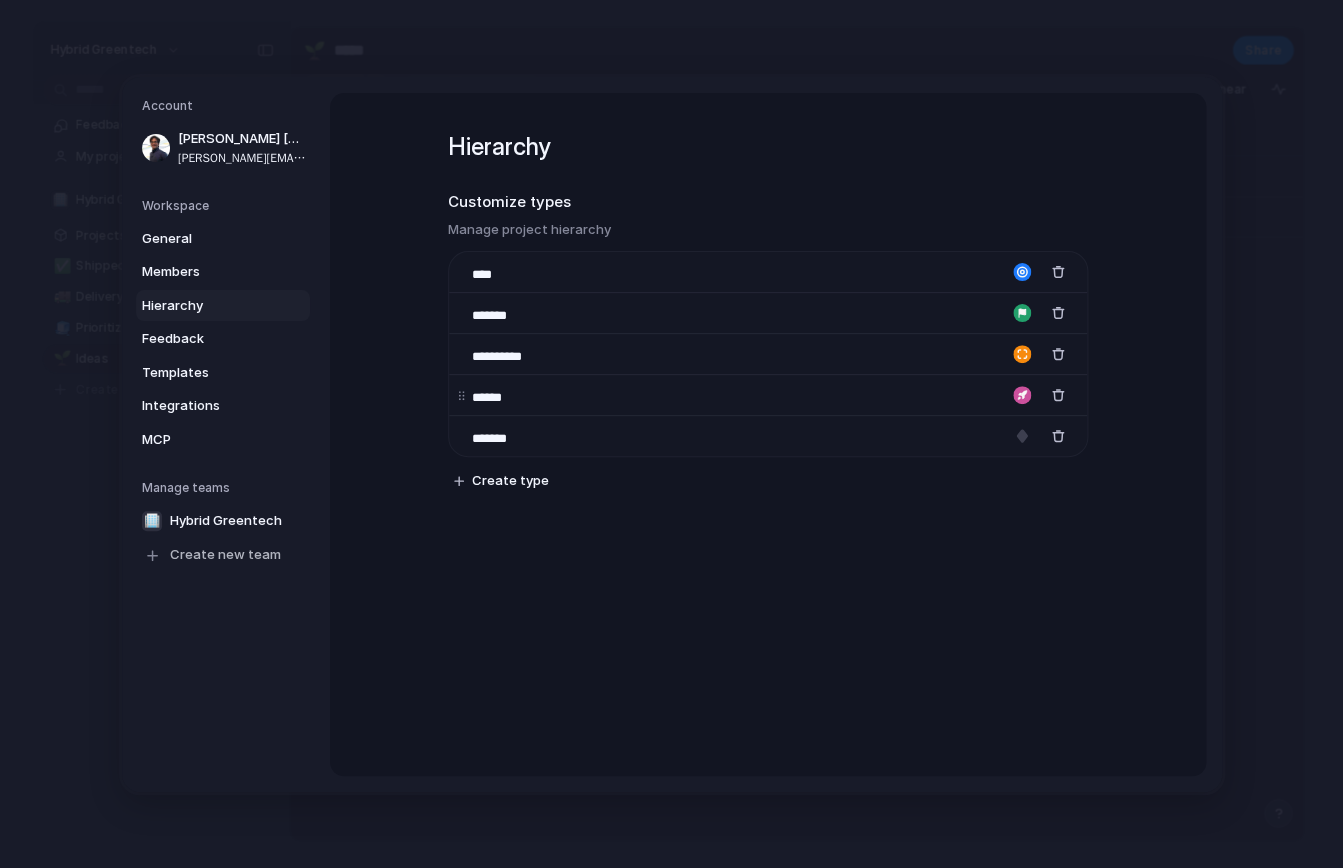 click on "******" at bounding box center [507, 397] 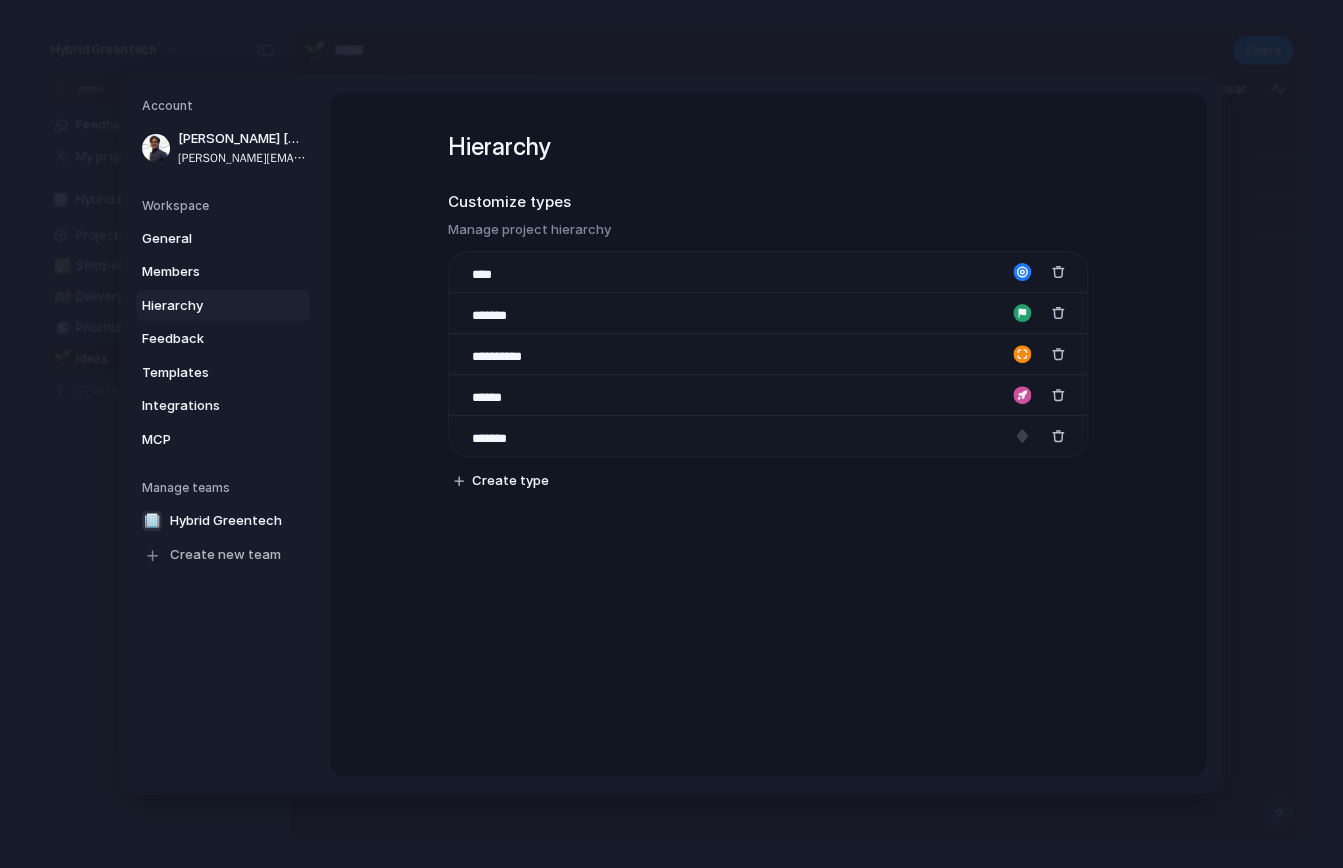 click on "**********" at bounding box center [768, 330] 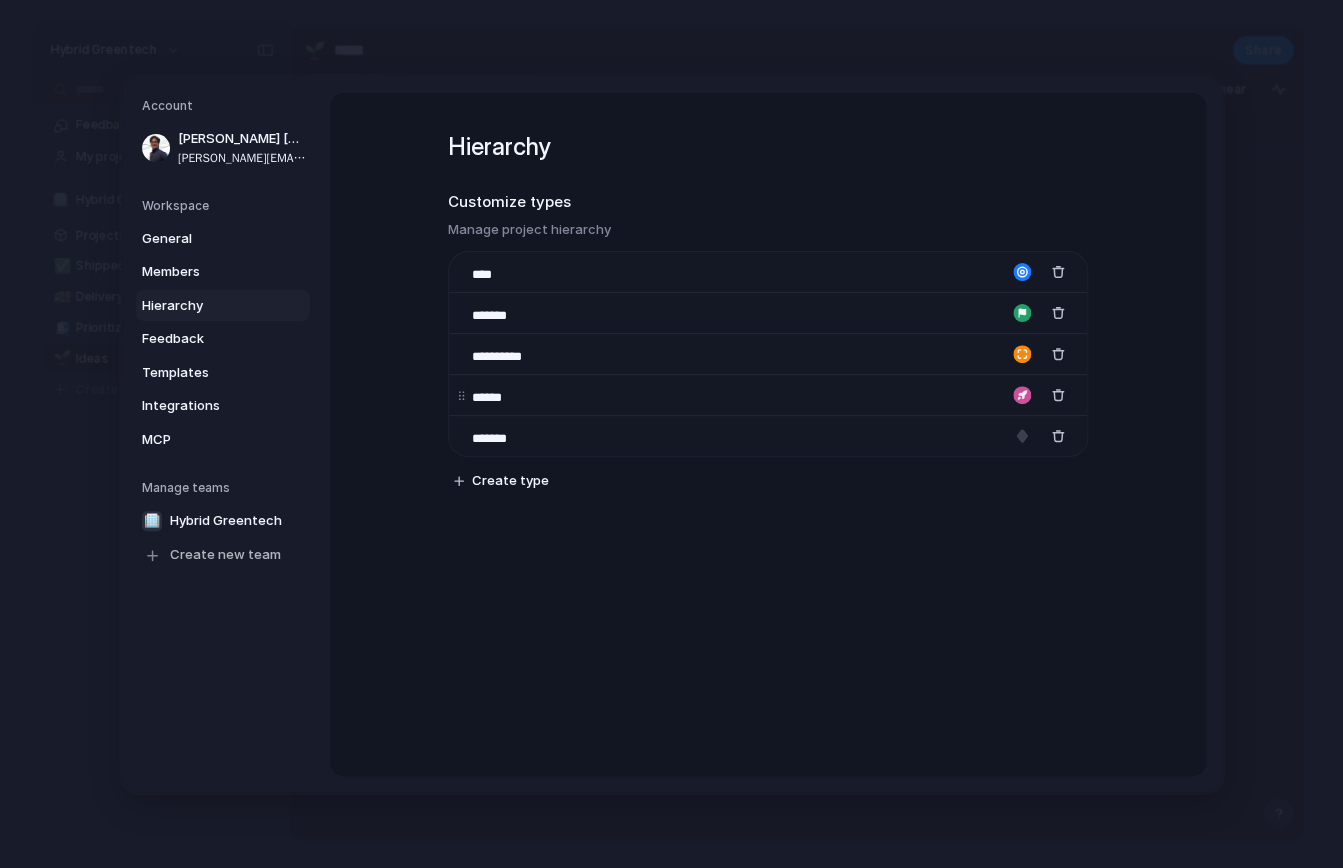 click at bounding box center [1022, 395] 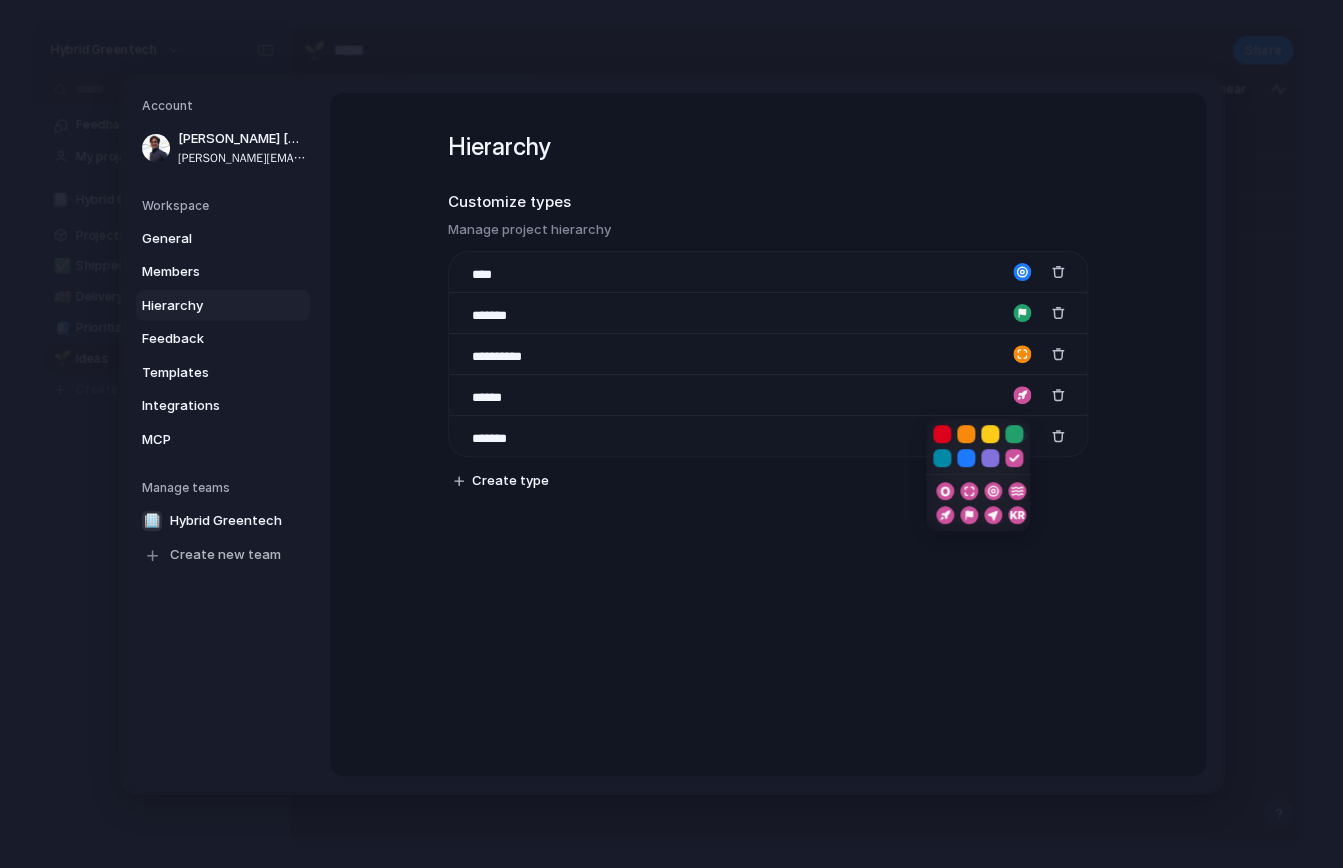 click at bounding box center [671, 434] 